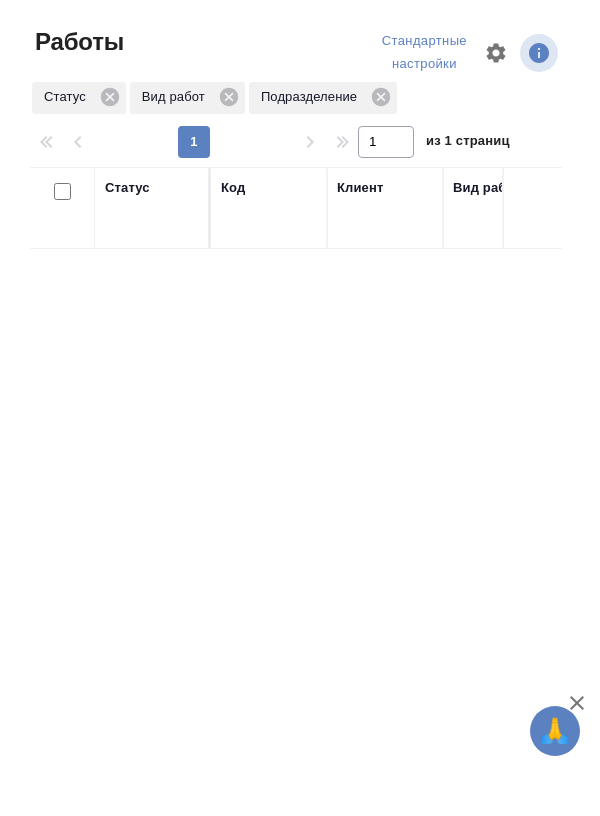 scroll, scrollTop: 0, scrollLeft: 0, axis: both 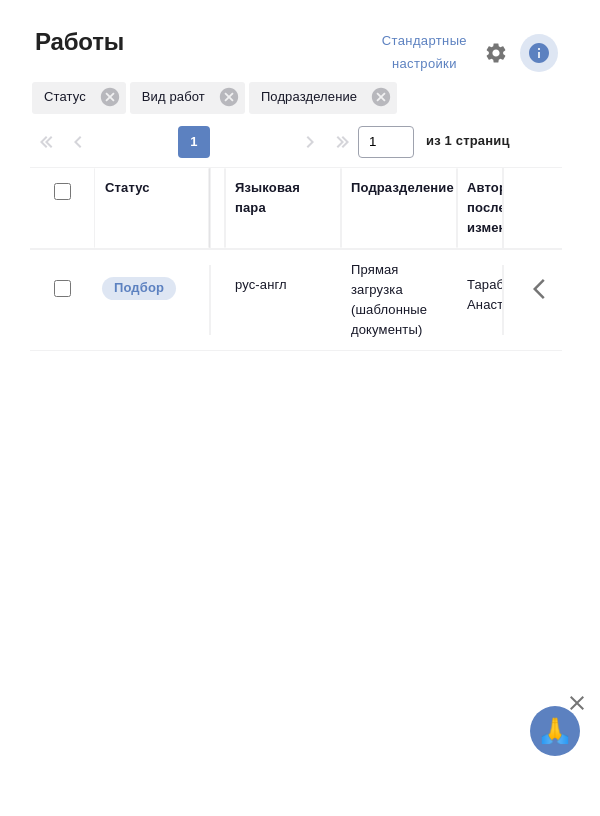 click on "Прямая загрузка (шаблонные документы)" at bounding box center [399, 300] 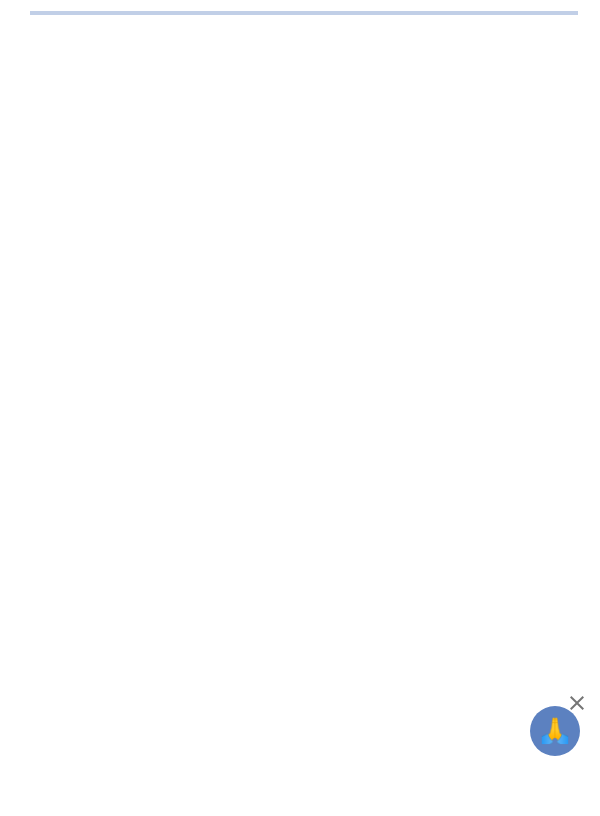 scroll, scrollTop: 0, scrollLeft: 0, axis: both 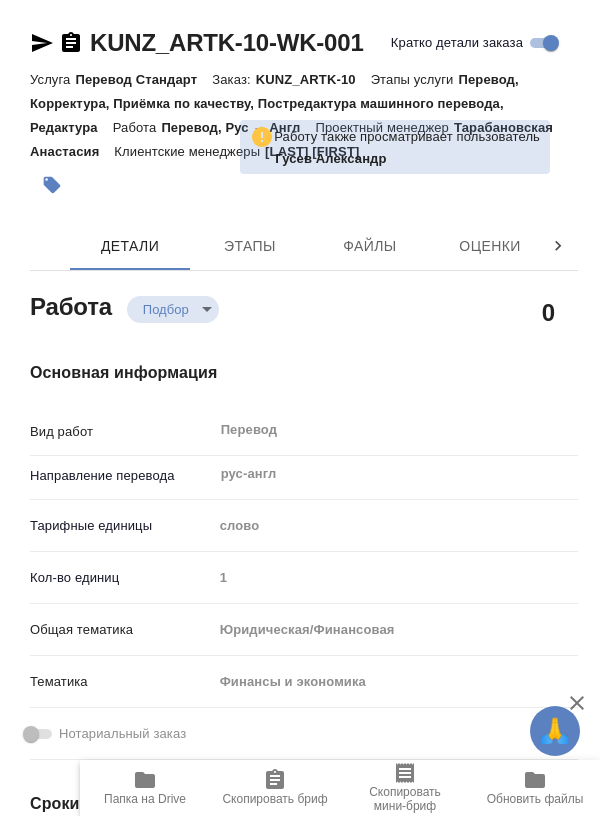 type on "x" 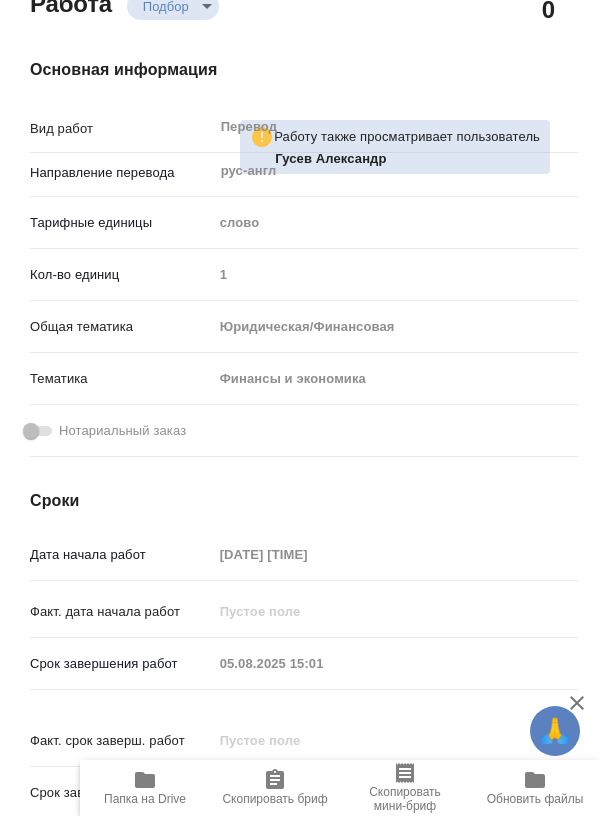 type on "x" 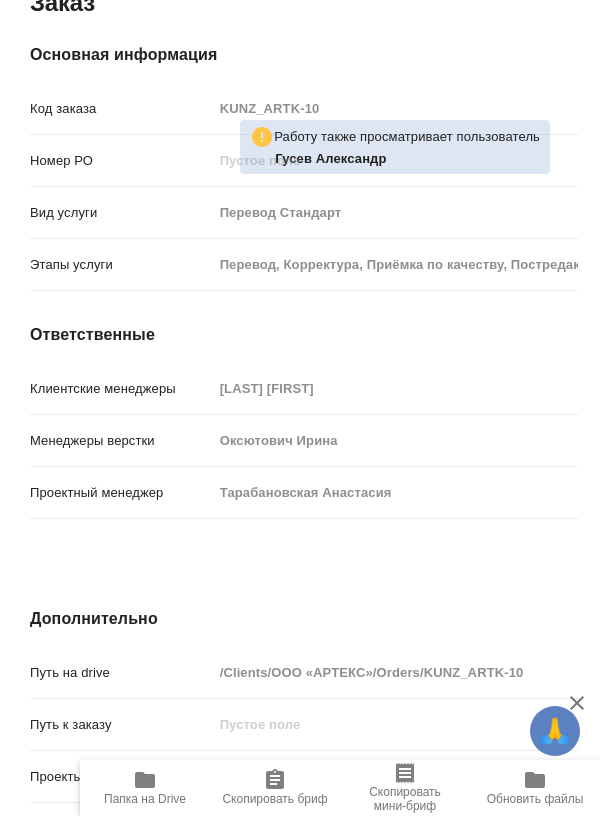 scroll, scrollTop: 1827, scrollLeft: 0, axis: vertical 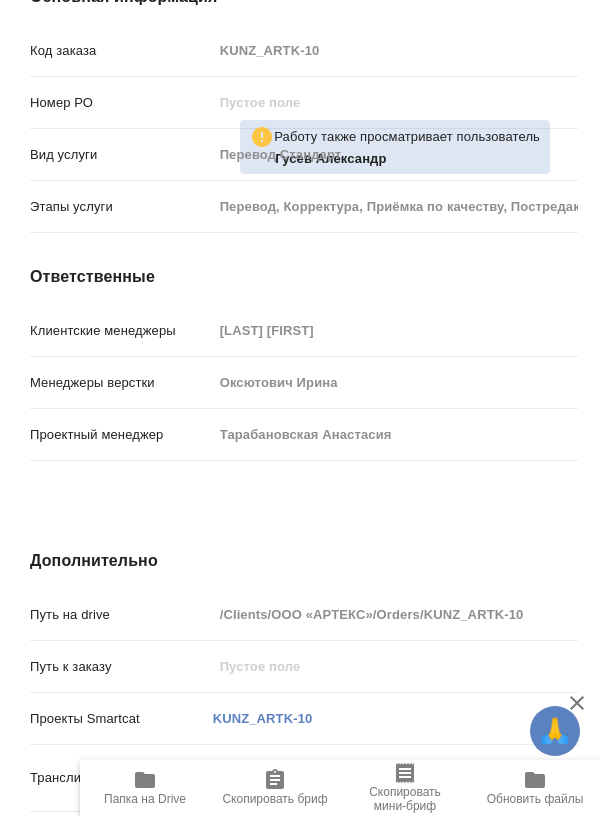 type on "x" 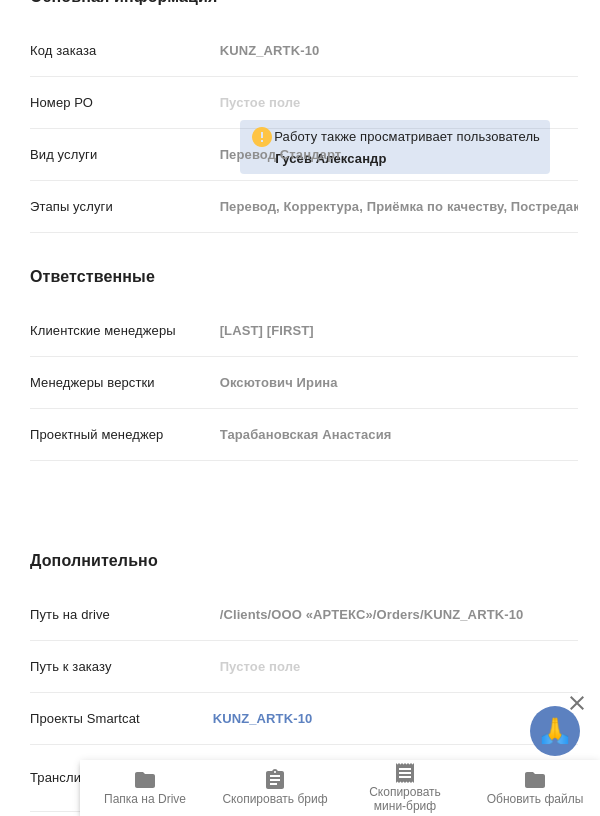 click on "Папка на Drive" at bounding box center [145, 799] 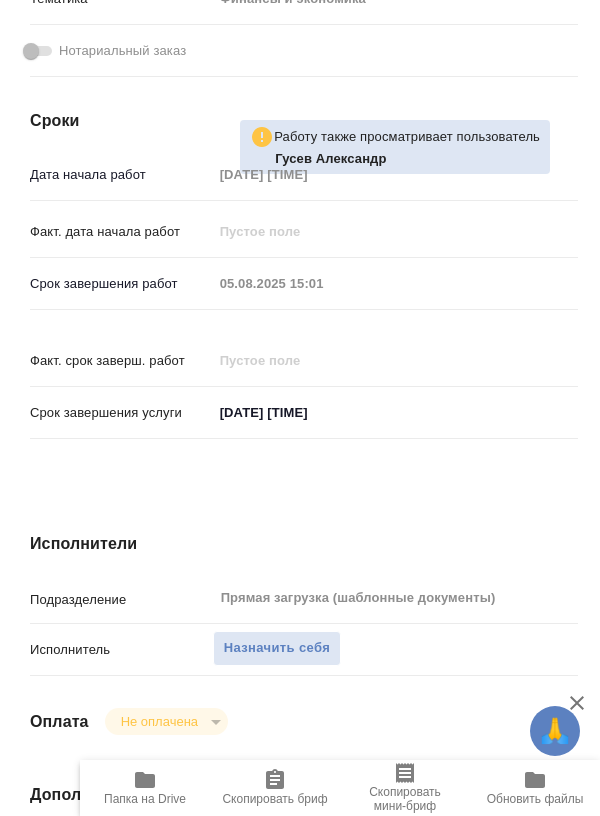 scroll, scrollTop: 681, scrollLeft: 0, axis: vertical 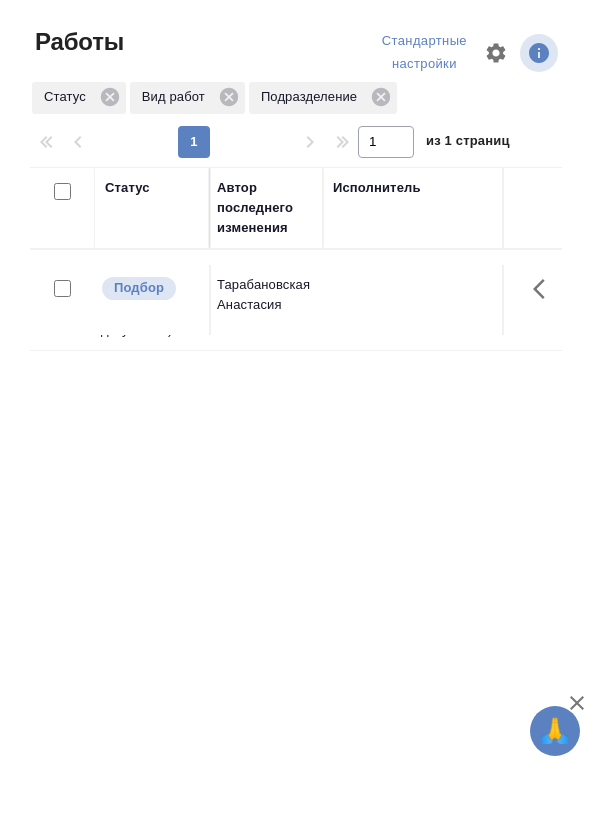 click on "Тарабановская Анастасия" at bounding box center (265, 300) 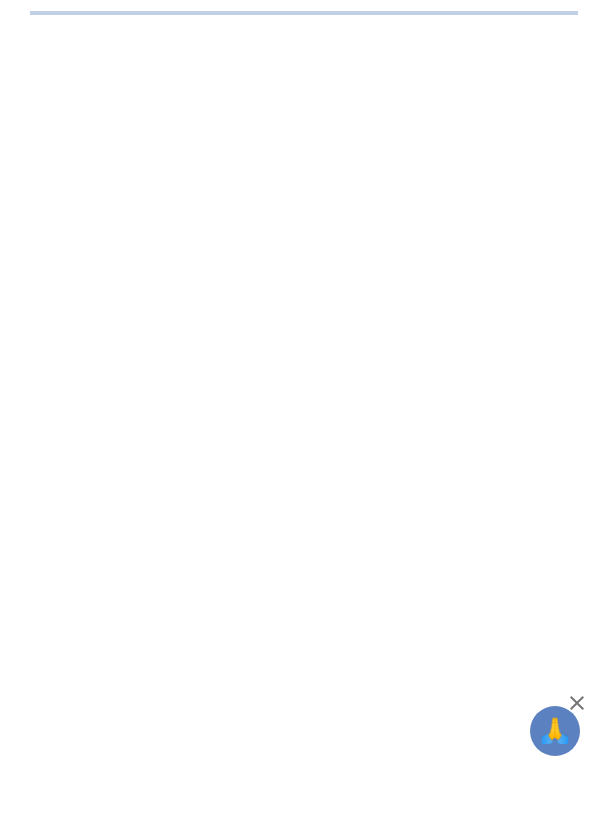 scroll, scrollTop: 0, scrollLeft: 0, axis: both 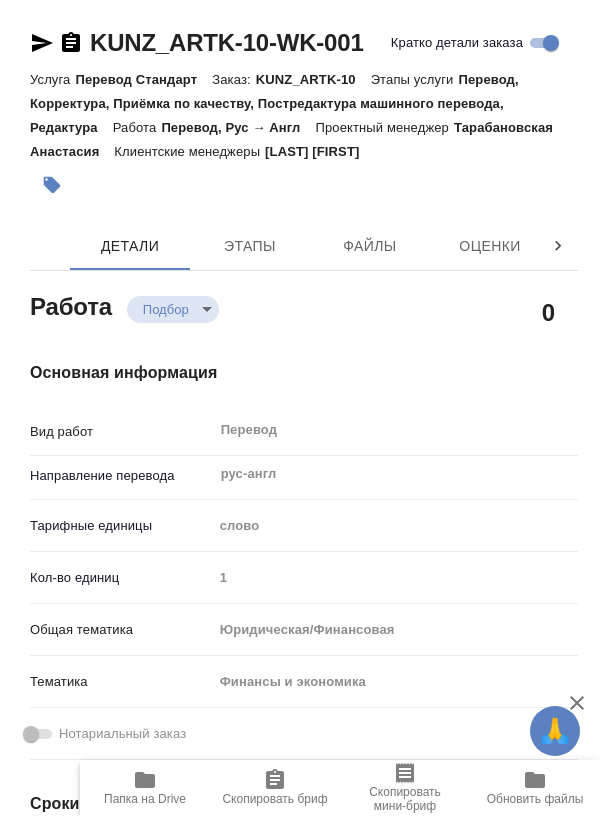 type on "x" 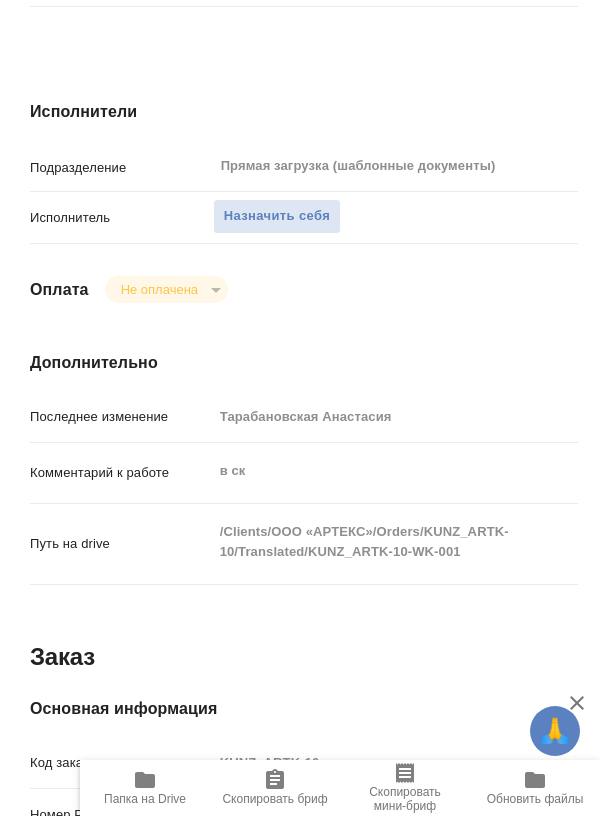 type on "x" 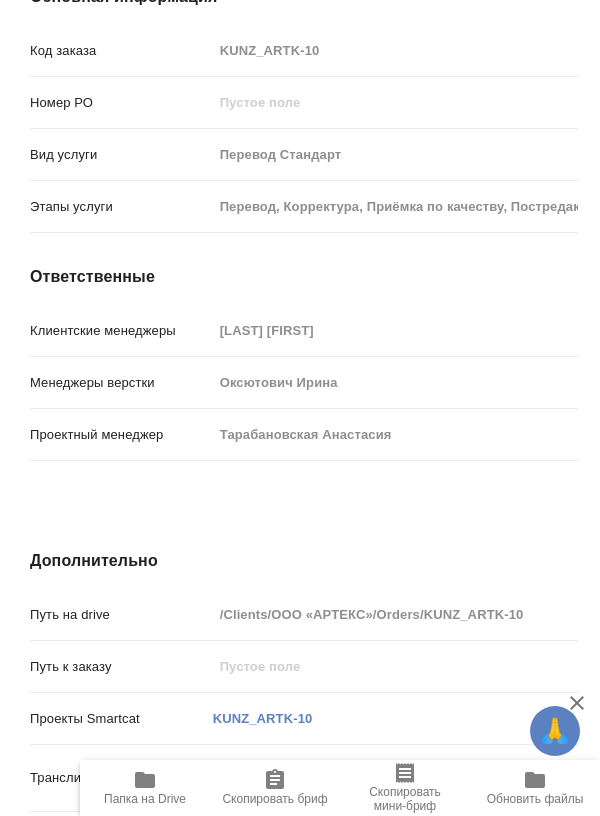 type on "x" 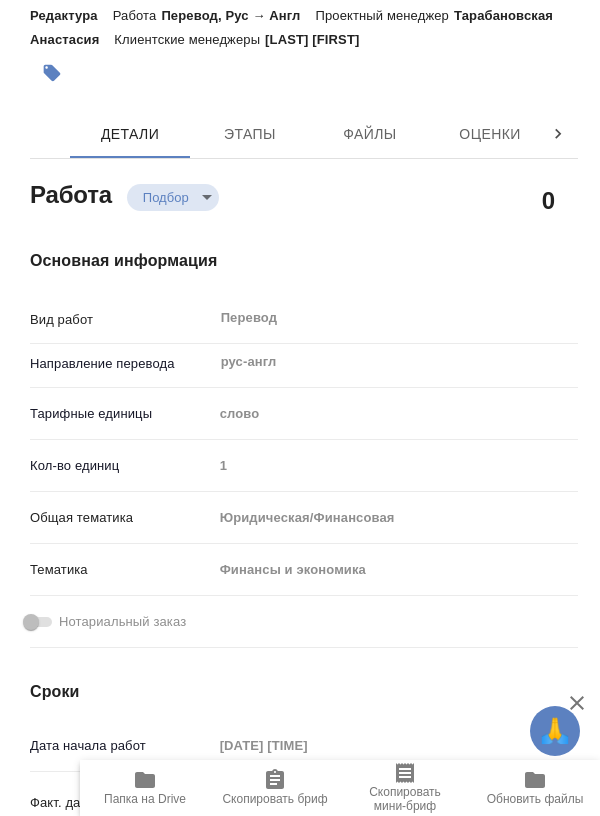 scroll, scrollTop: 0, scrollLeft: 0, axis: both 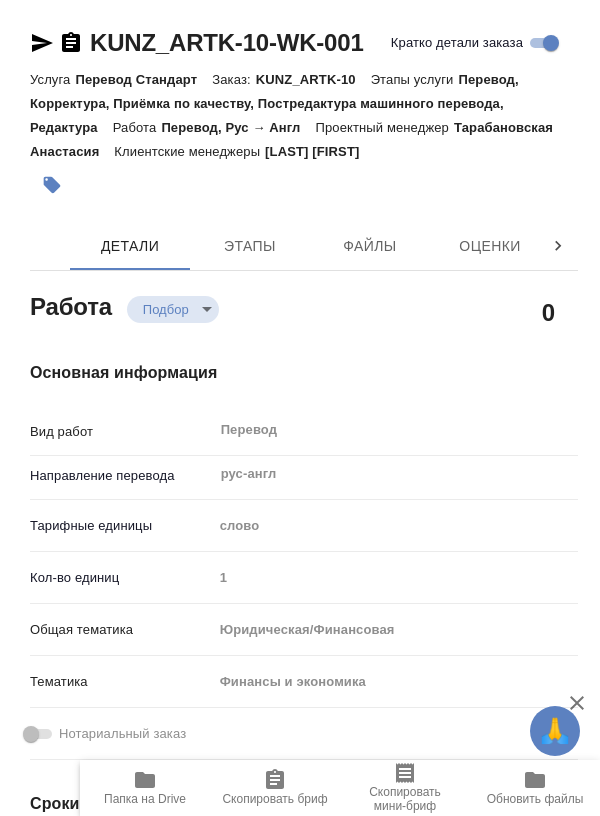 type on "x" 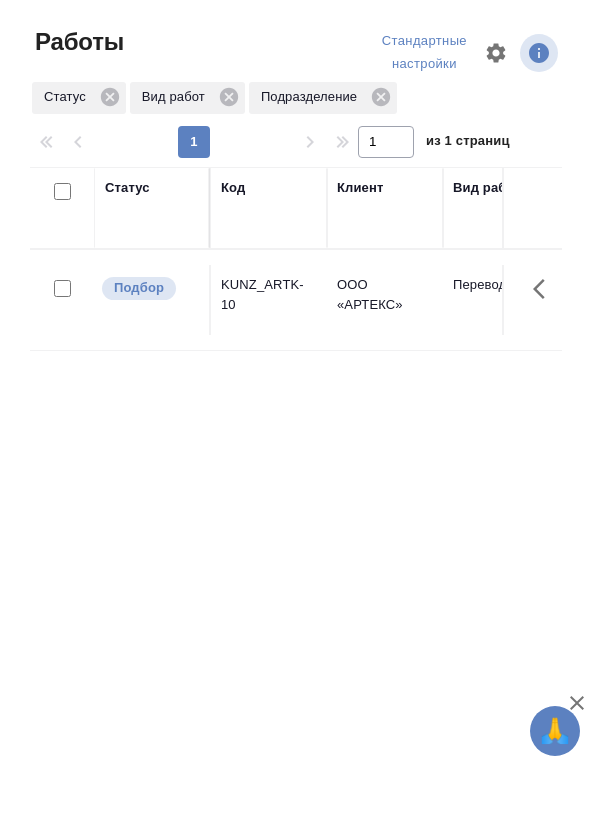 scroll, scrollTop: 0, scrollLeft: 0, axis: both 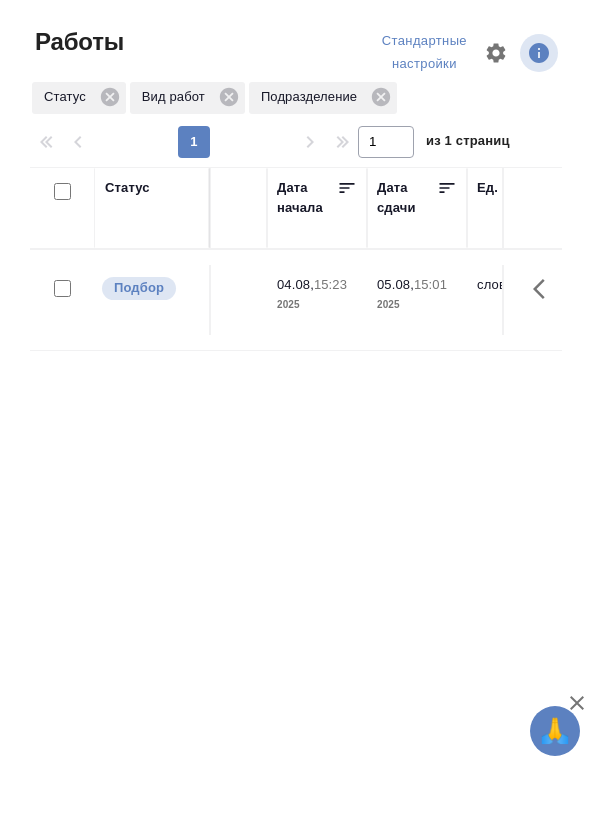 click on "2025" at bounding box center (417, 305) 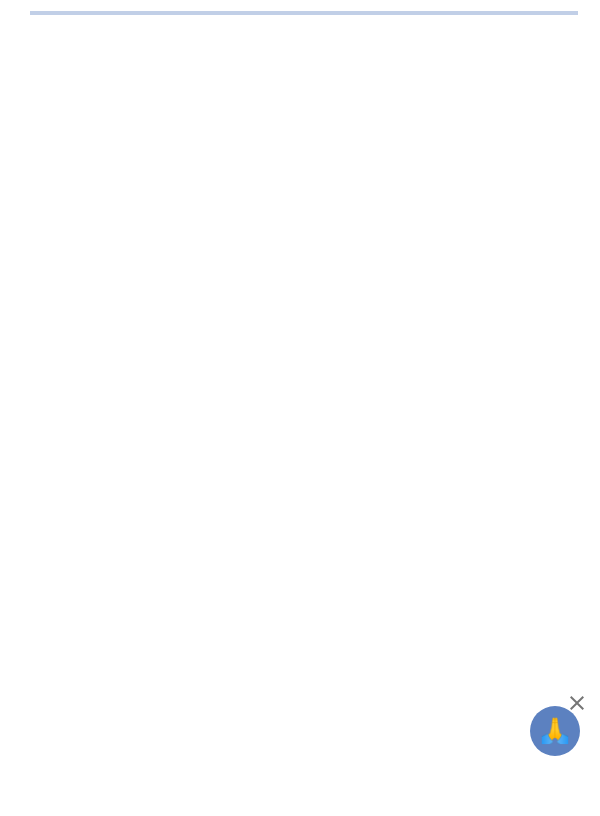 scroll, scrollTop: 0, scrollLeft: 0, axis: both 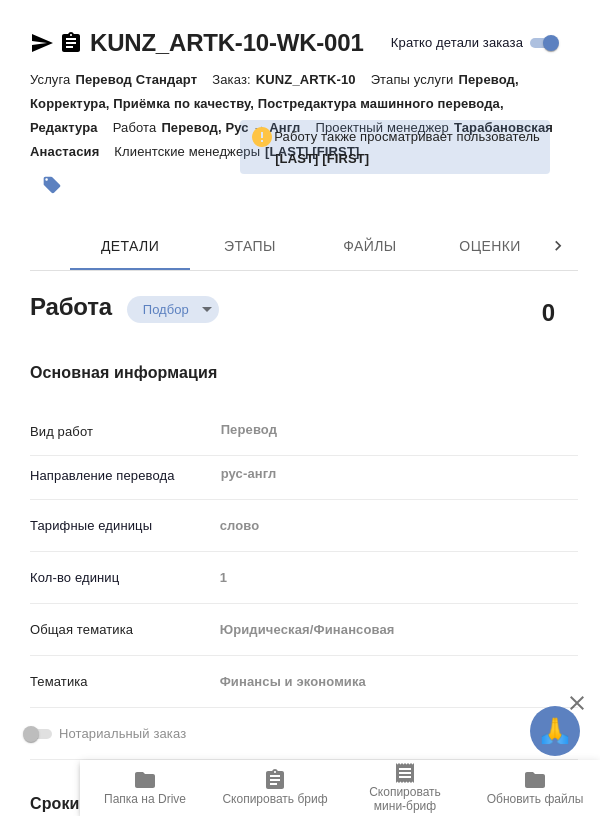 type on "x" 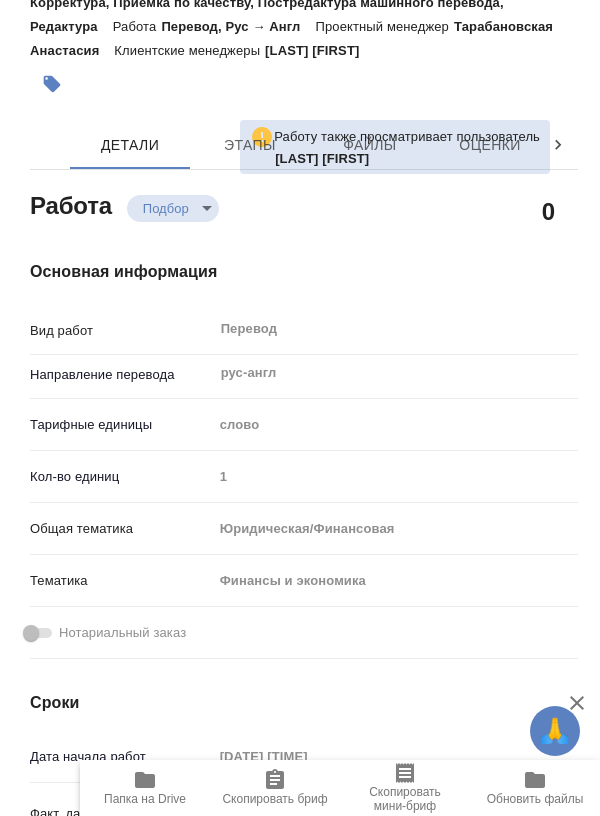 type on "x" 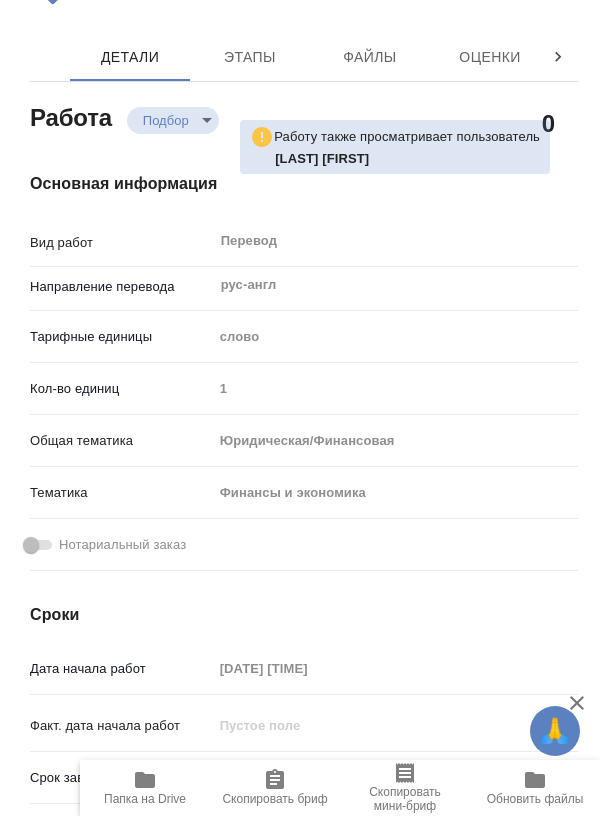 type on "x" 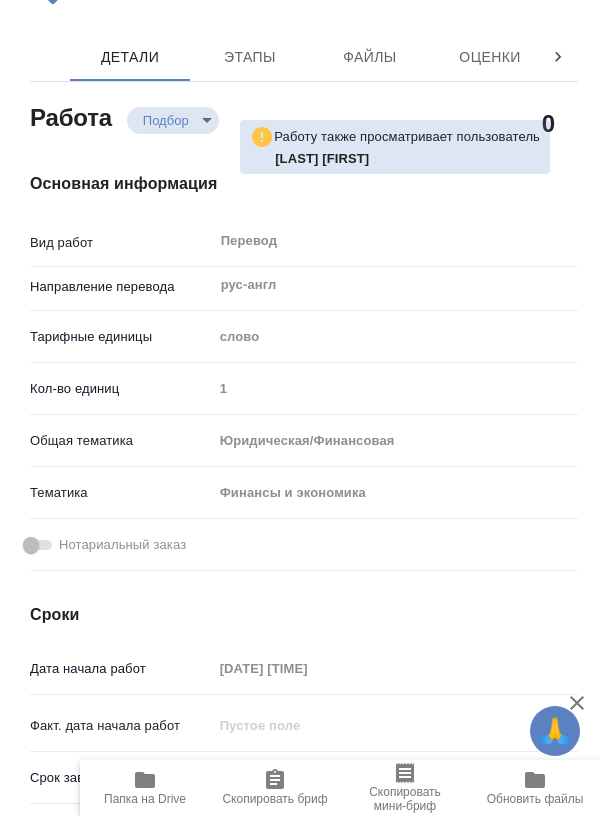 type on "x" 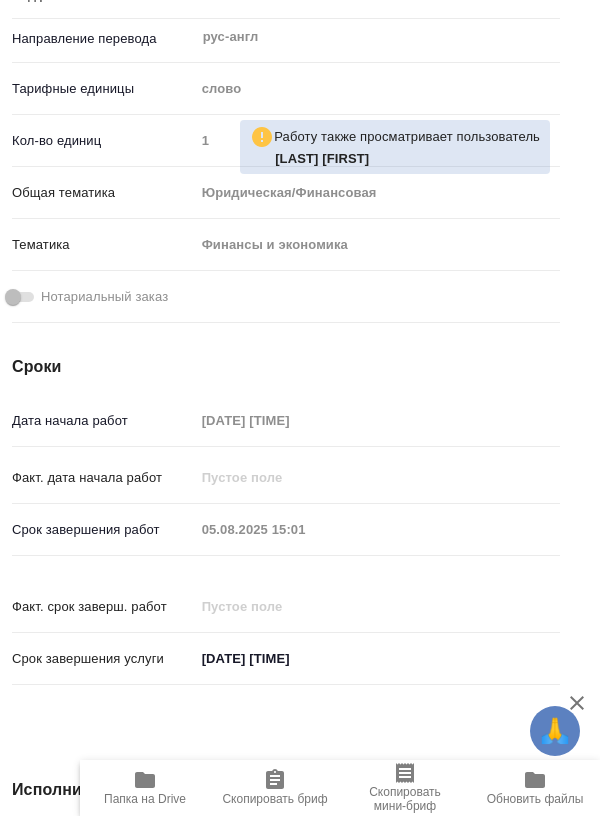 scroll, scrollTop: 367, scrollLeft: 18, axis: both 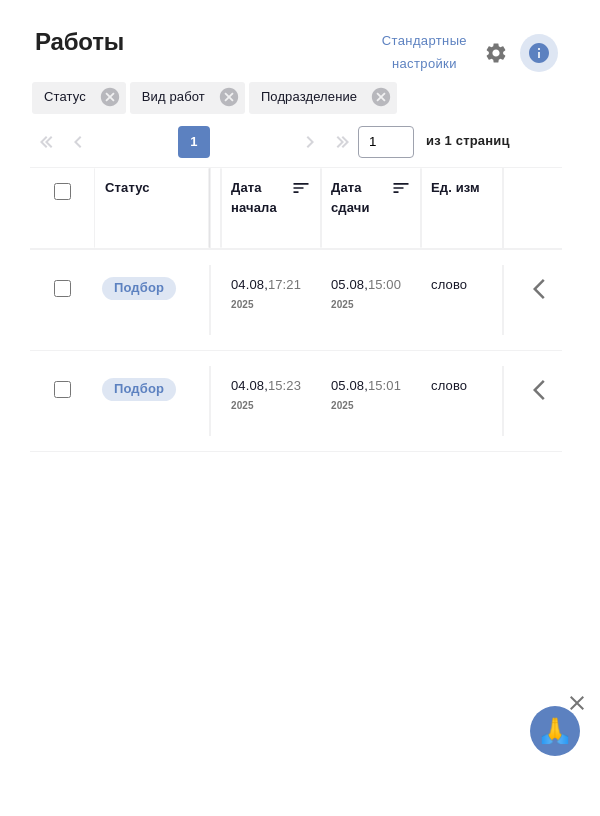 click on "2025" at bounding box center [371, 305] 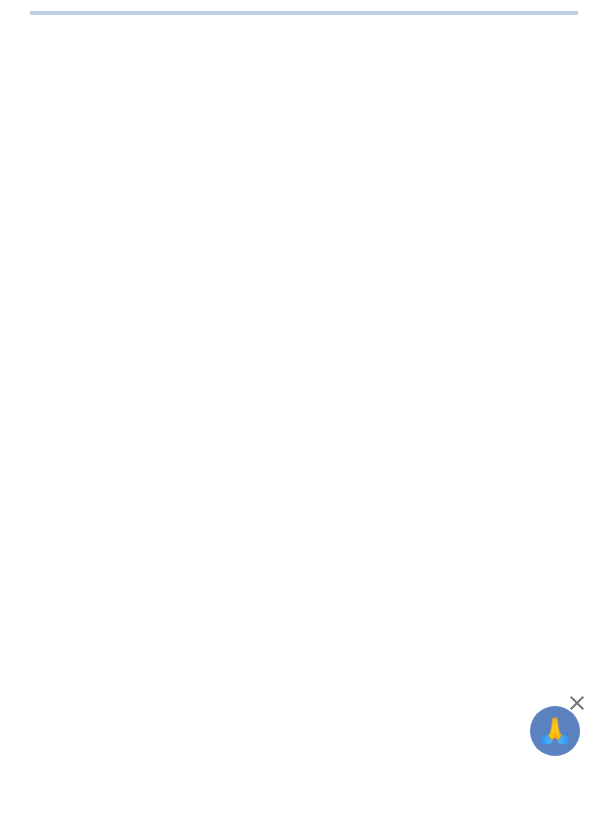 scroll, scrollTop: 0, scrollLeft: 0, axis: both 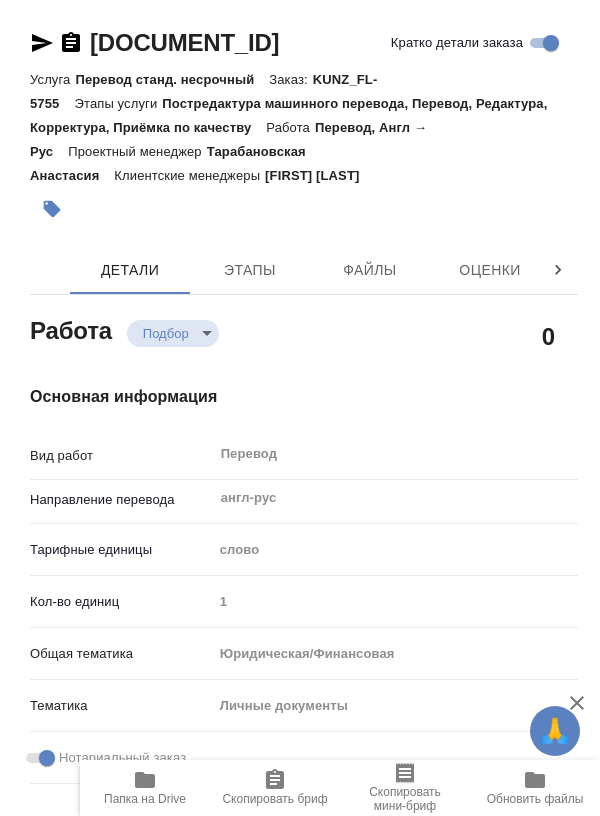 type on "x" 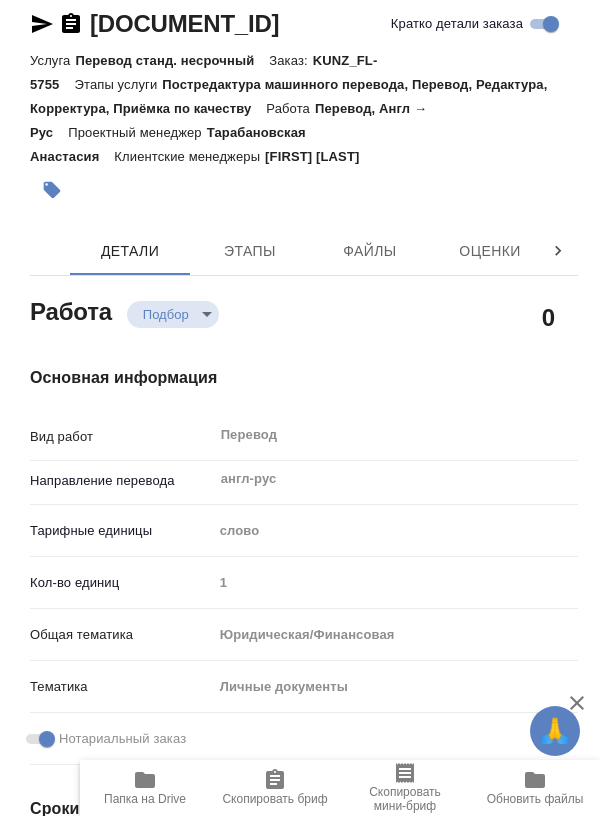 type on "x" 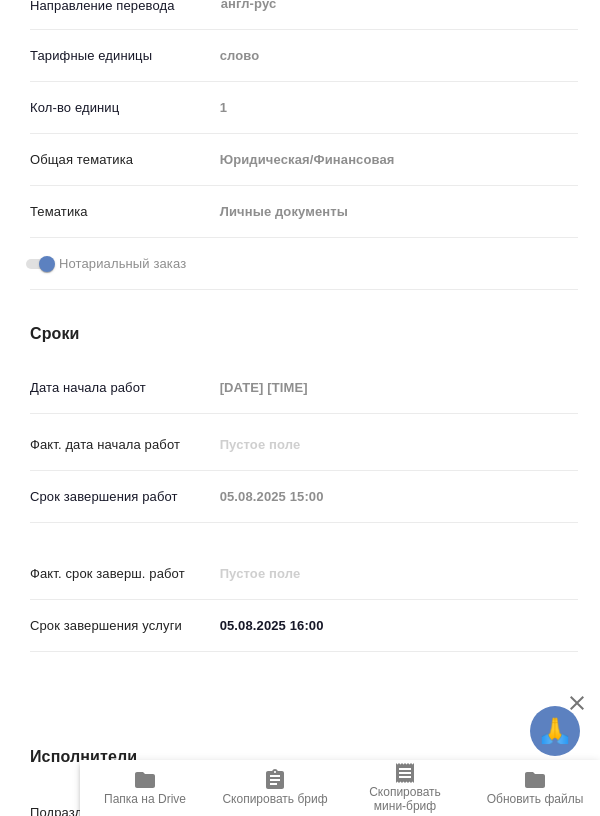 type on "x" 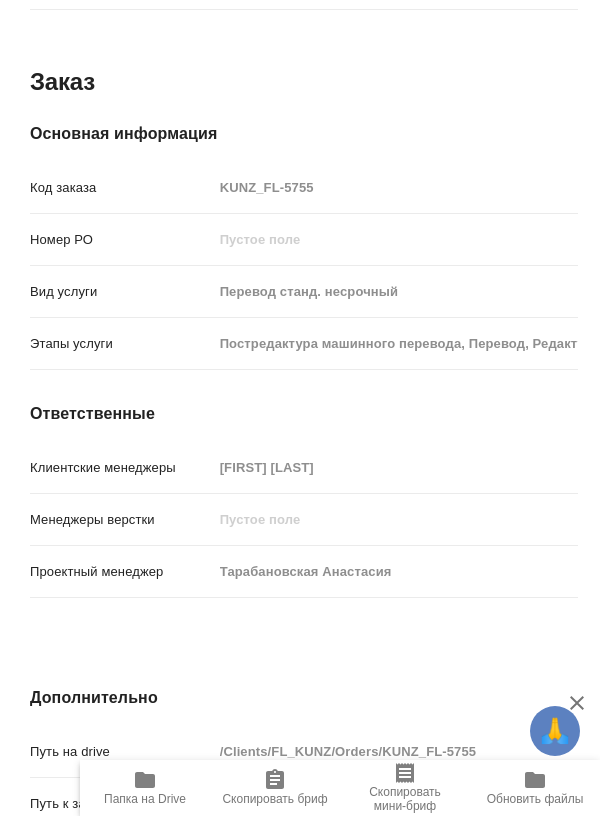 scroll, scrollTop: 1851, scrollLeft: 0, axis: vertical 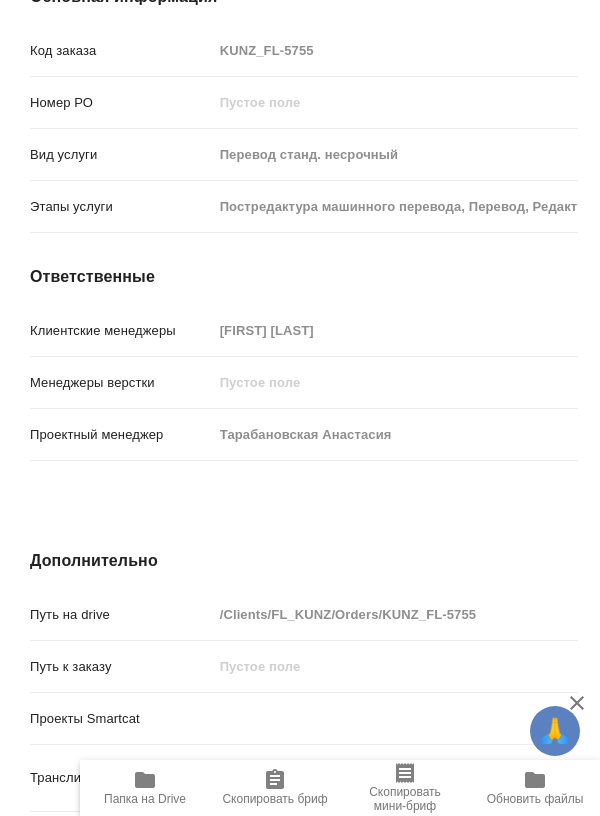 type on "x" 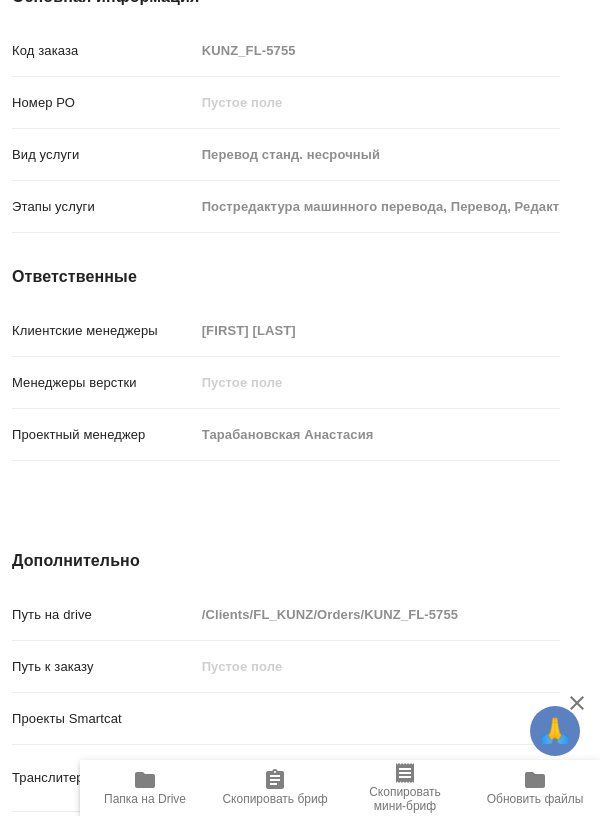 click on "Папка на Drive" at bounding box center [145, 799] 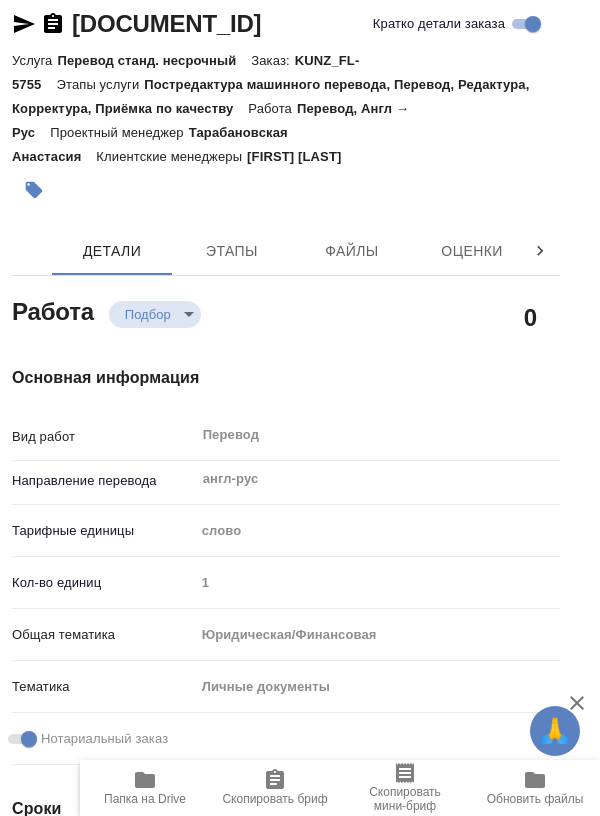 scroll, scrollTop: 17, scrollLeft: 18, axis: both 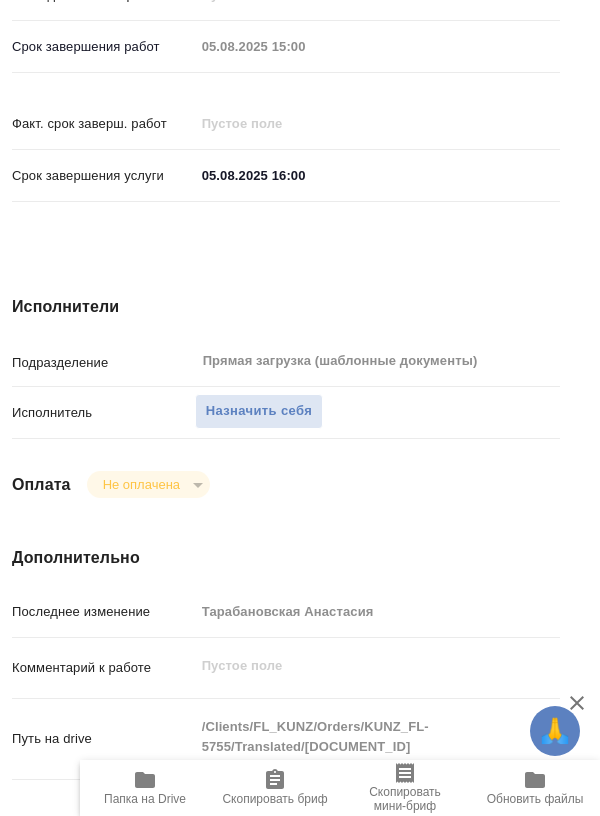 type on "x" 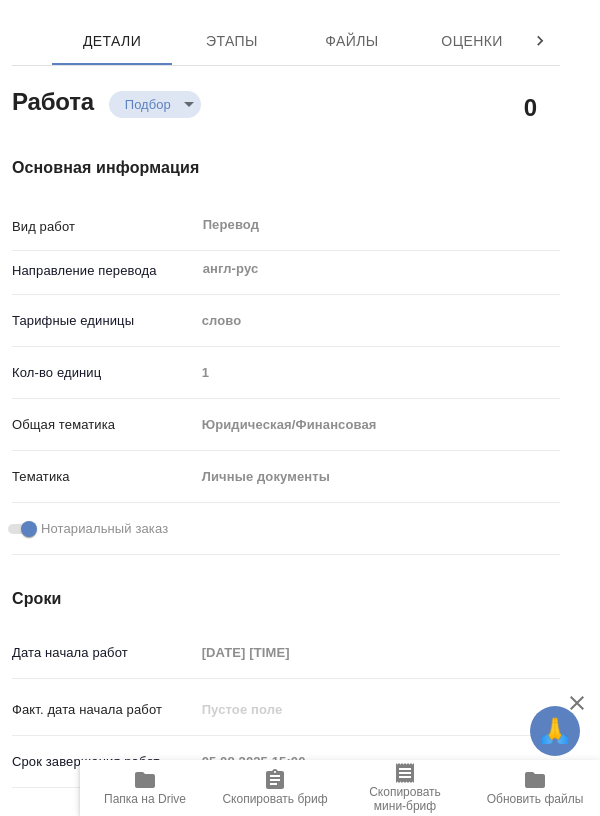 scroll, scrollTop: 0, scrollLeft: 18, axis: horizontal 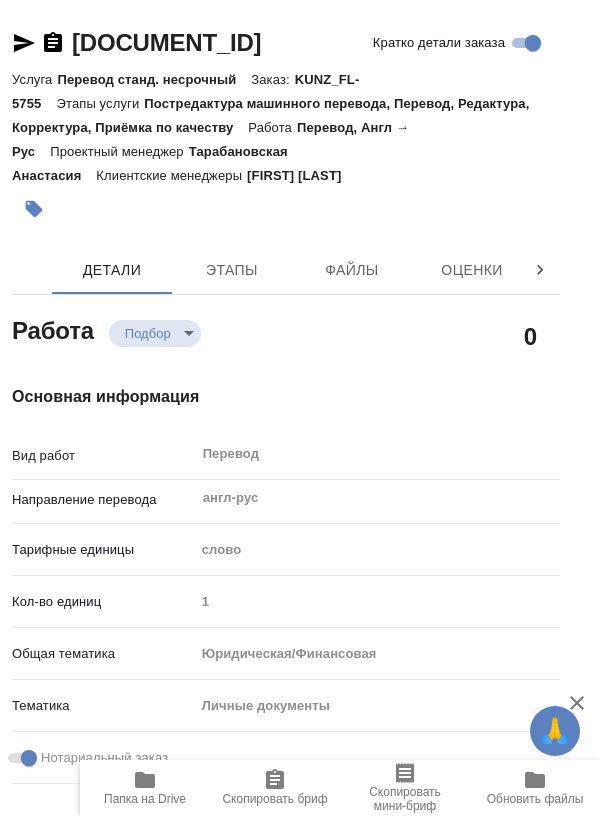 type on "x" 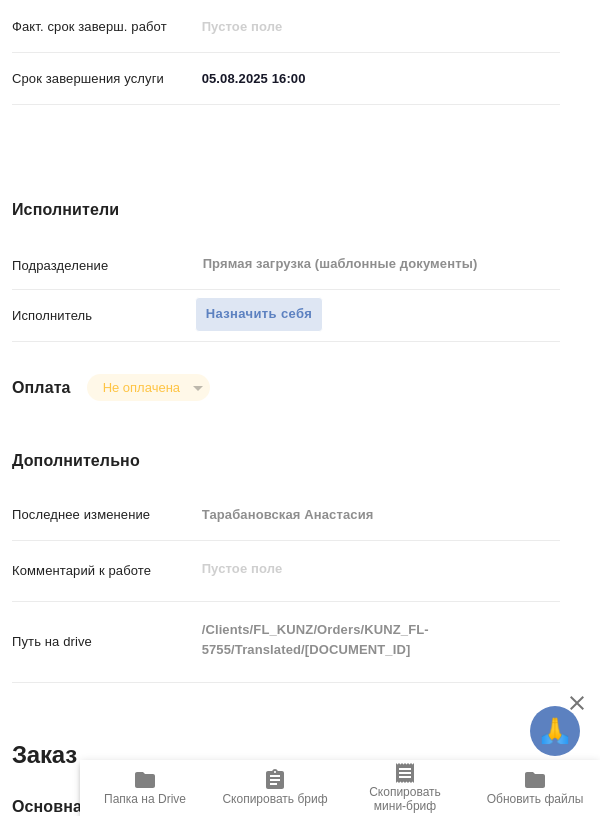 scroll, scrollTop: 1044, scrollLeft: 18, axis: both 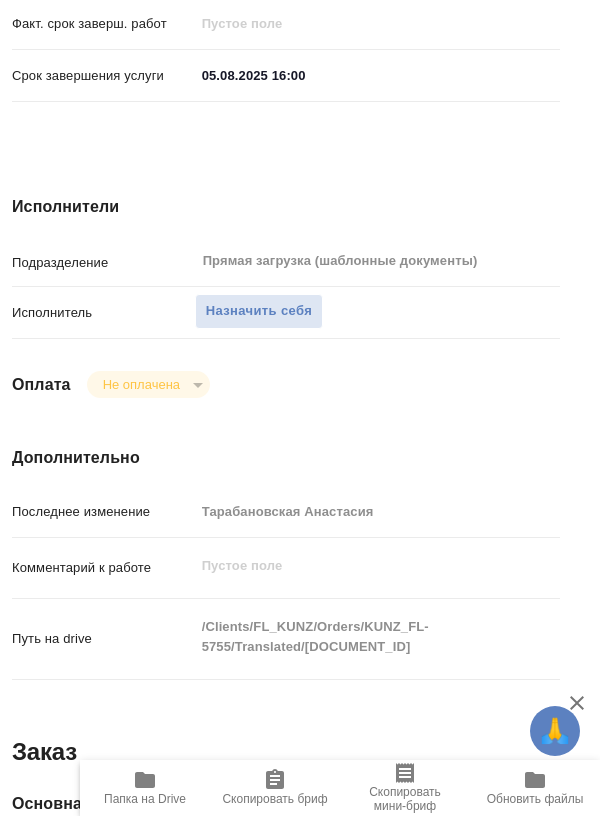 click on "Назначить себя" at bounding box center [259, 311] 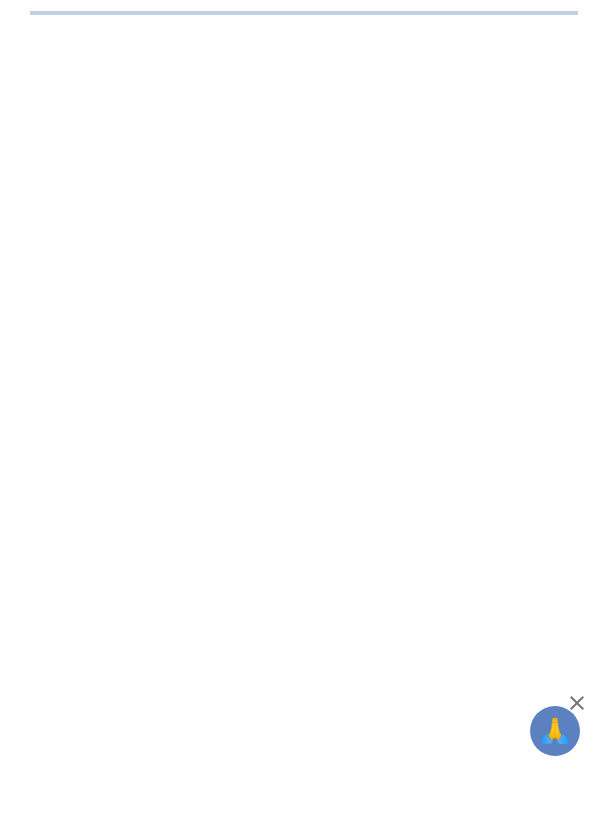 scroll, scrollTop: 0, scrollLeft: 0, axis: both 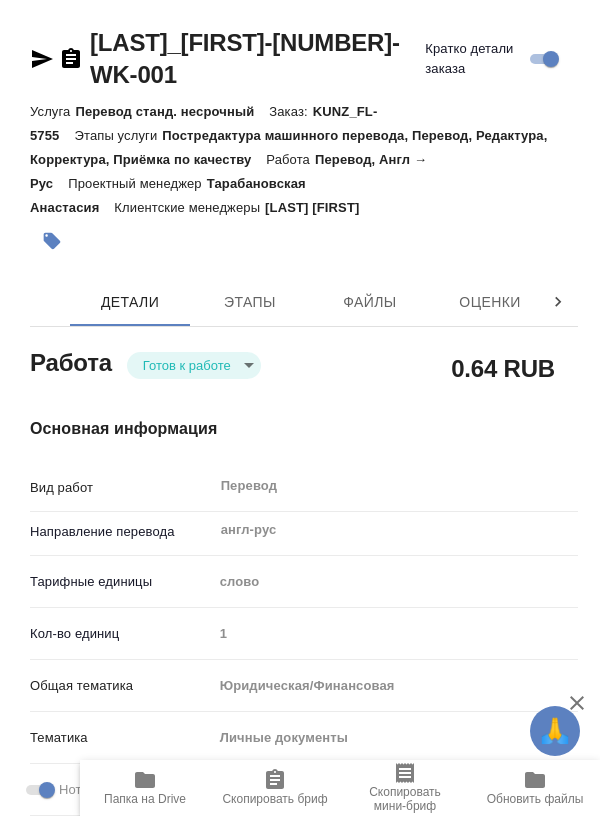 type on "x" 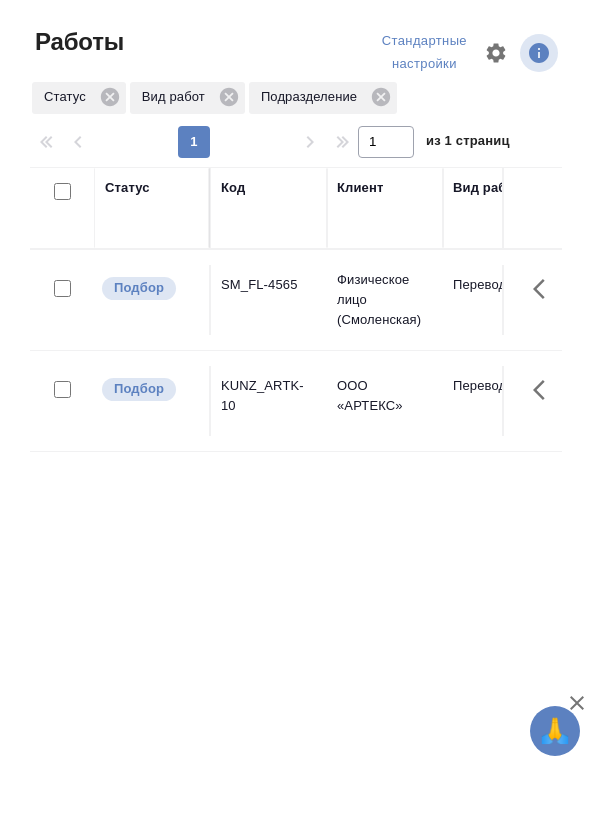 scroll, scrollTop: 0, scrollLeft: 0, axis: both 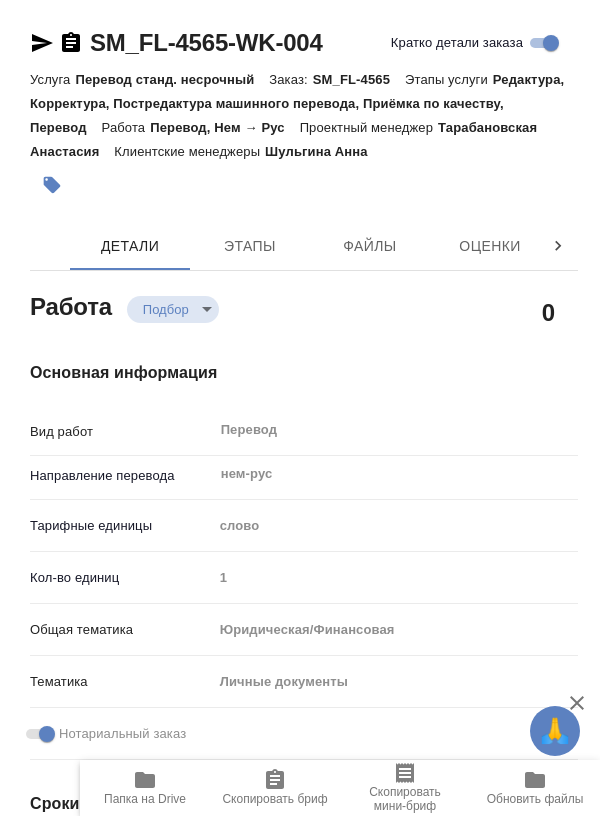 type on "x" 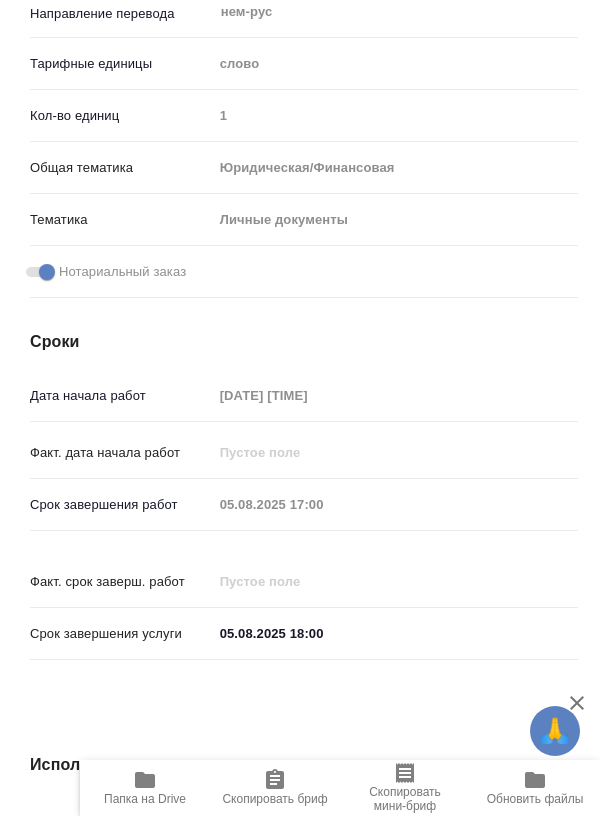 type on "x" 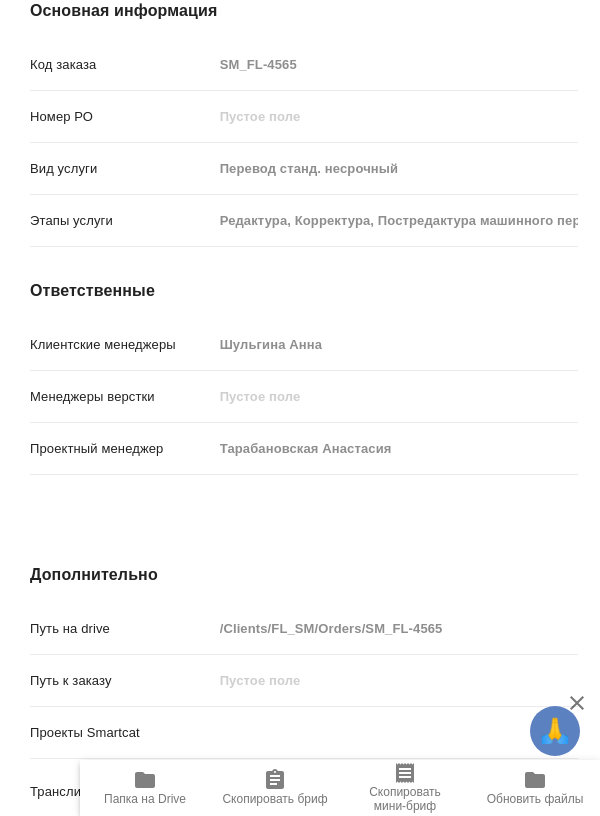scroll, scrollTop: 1827, scrollLeft: 0, axis: vertical 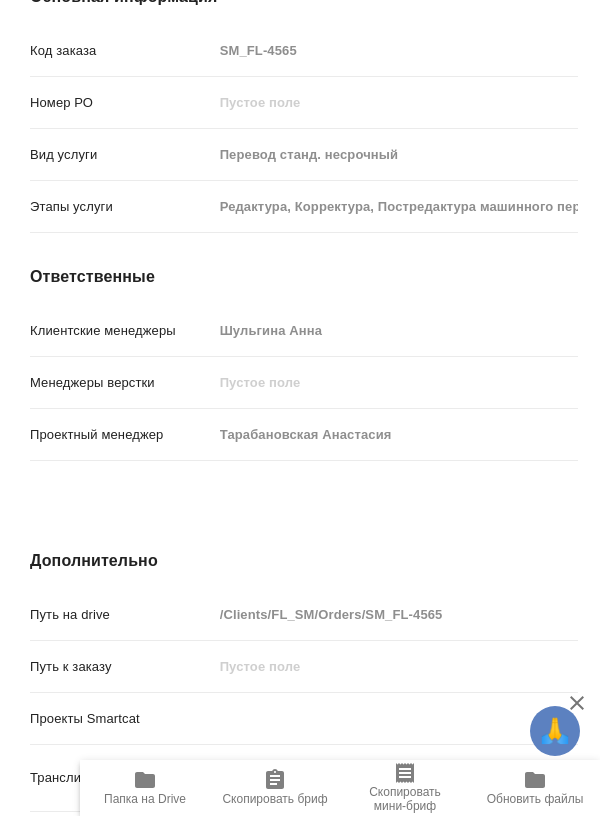 type on "x" 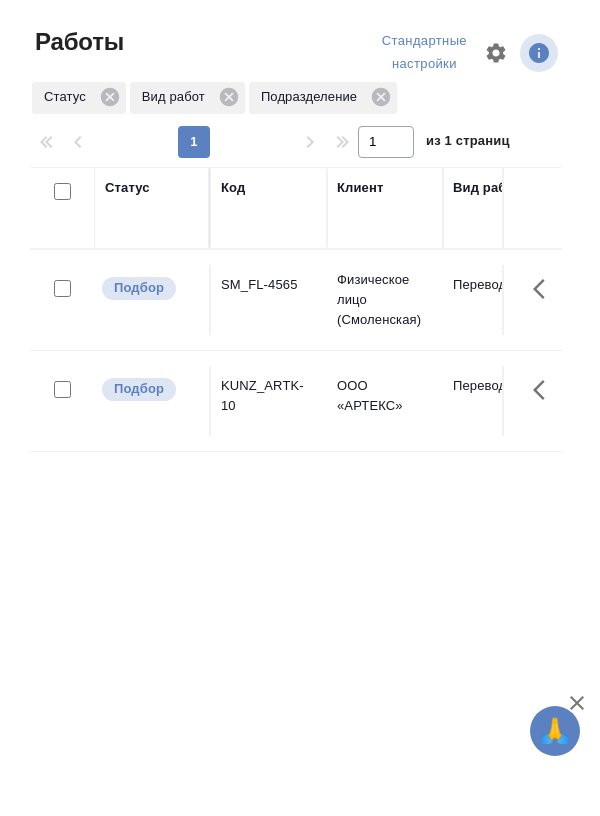 scroll, scrollTop: 0, scrollLeft: 0, axis: both 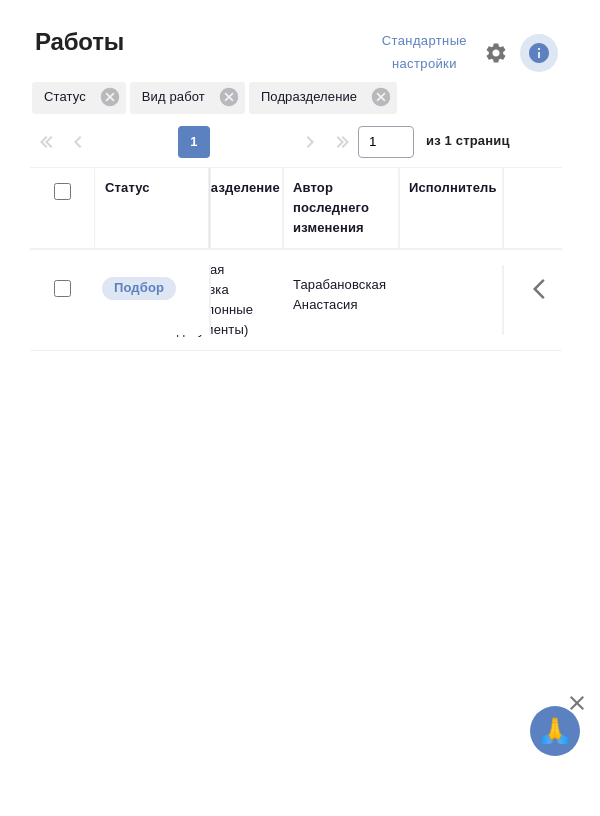 click on "Тарабановская Анастасия" at bounding box center [341, 300] 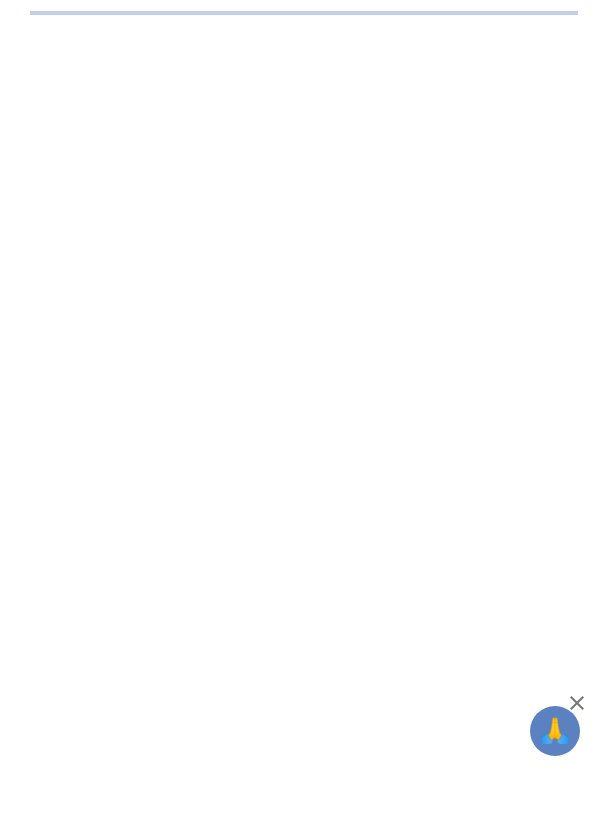 scroll, scrollTop: 0, scrollLeft: 0, axis: both 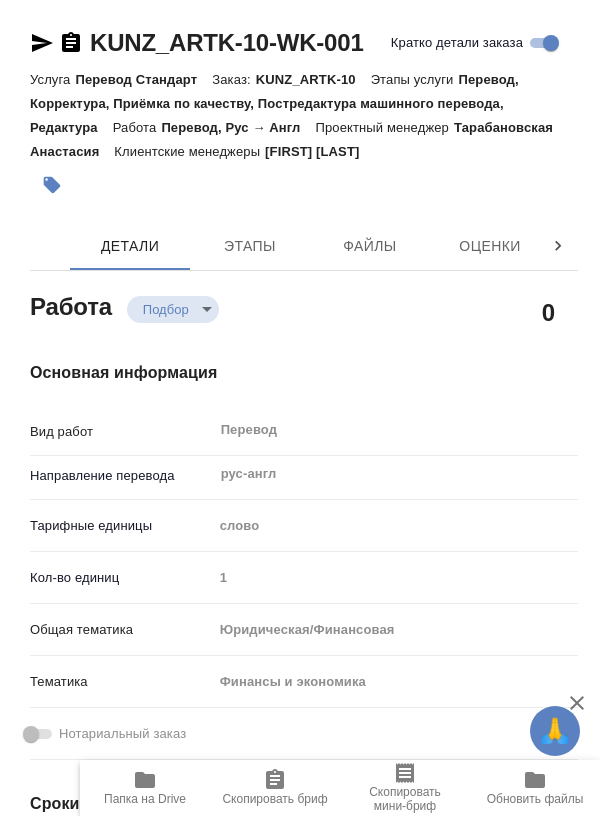 type on "x" 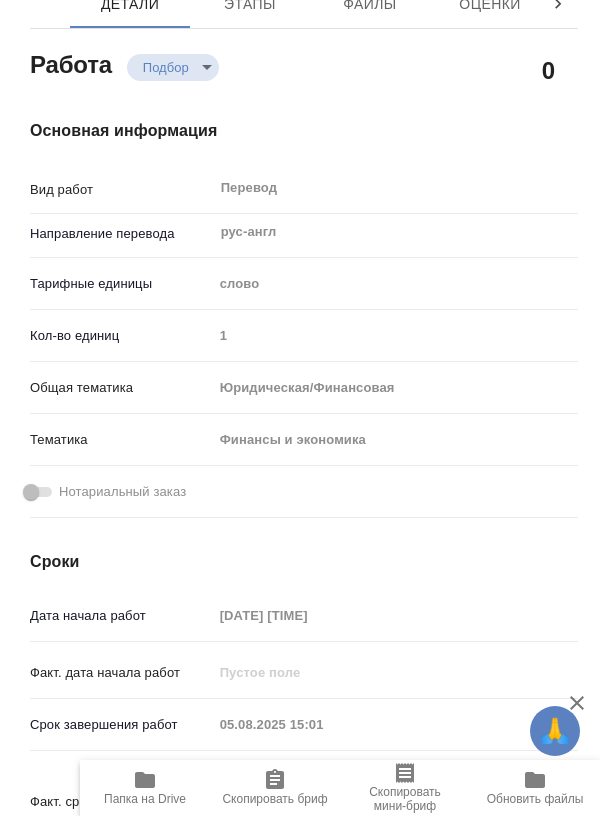 scroll, scrollTop: 0, scrollLeft: 0, axis: both 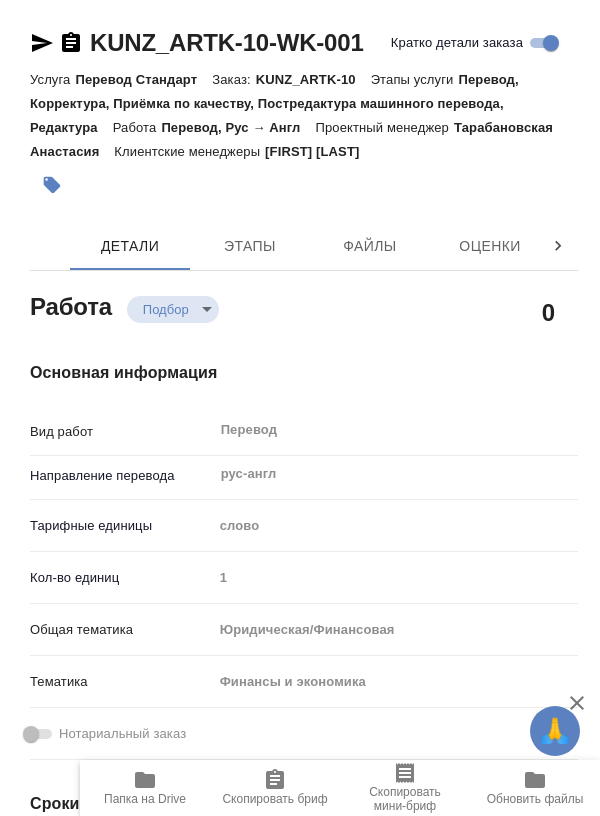 click on "Этапы" at bounding box center (250, 246) 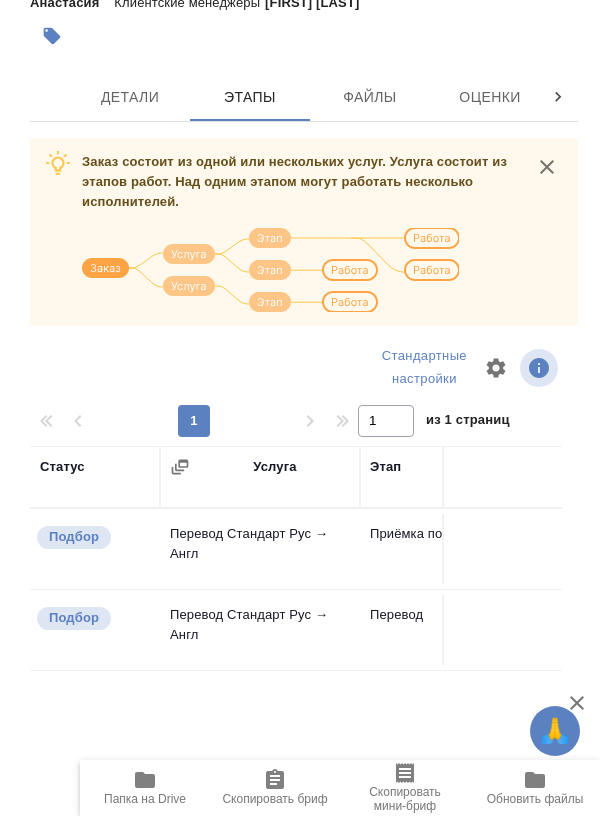 scroll, scrollTop: 183, scrollLeft: 0, axis: vertical 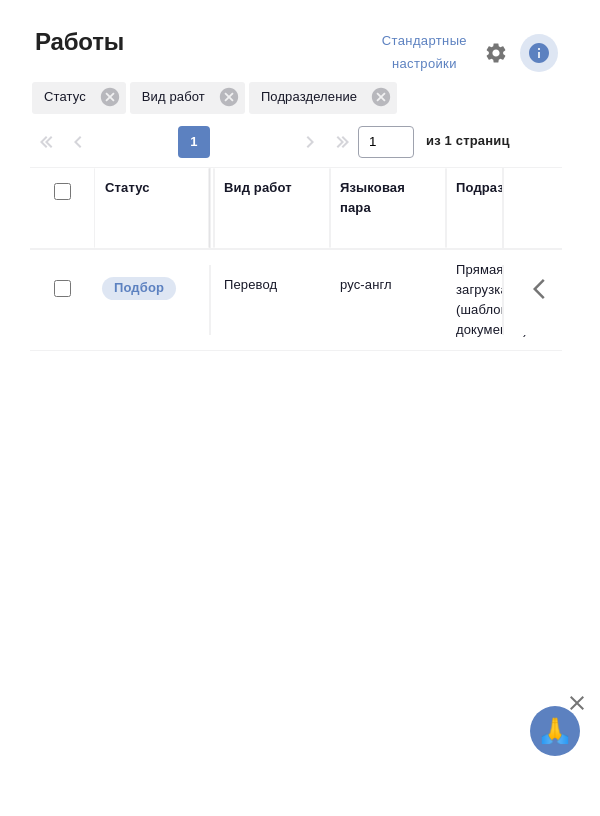 click on "рус-англ" at bounding box center [388, 300] 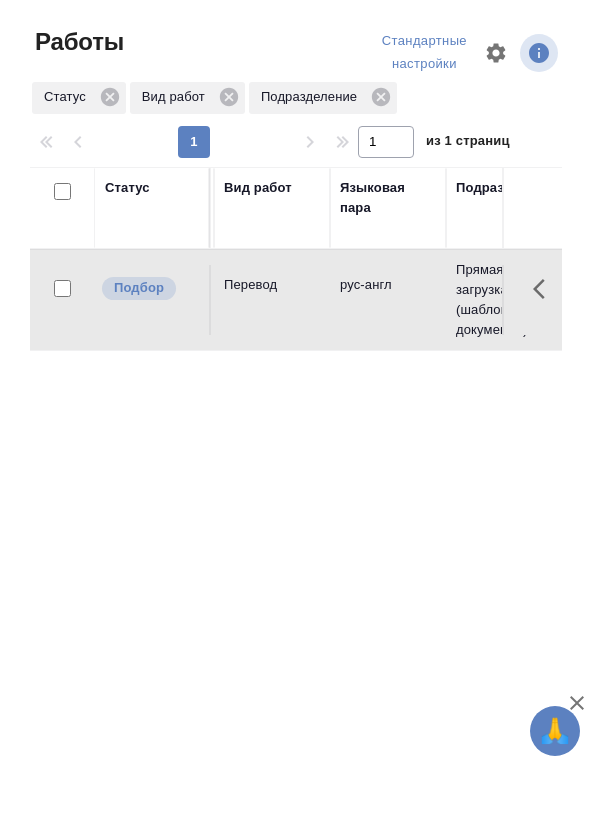 click on "рус-англ" at bounding box center [388, 300] 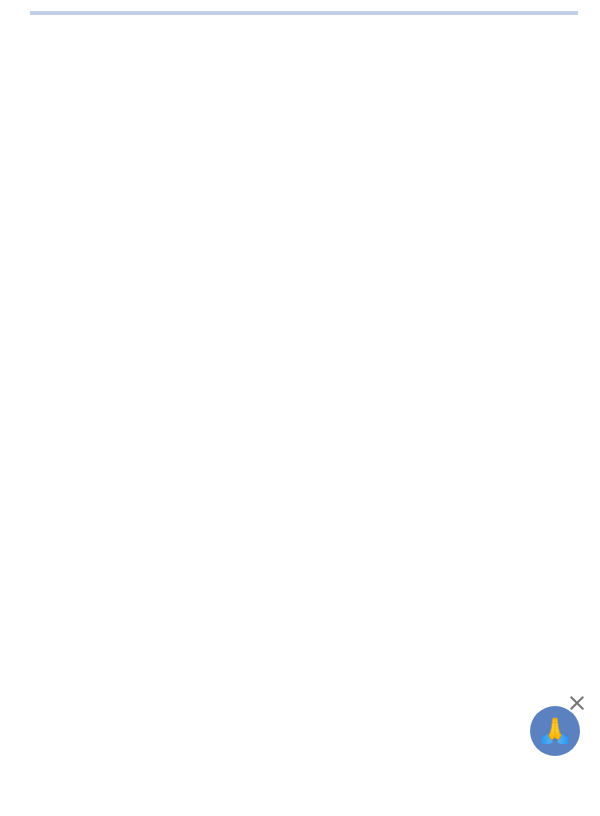 scroll, scrollTop: 0, scrollLeft: 0, axis: both 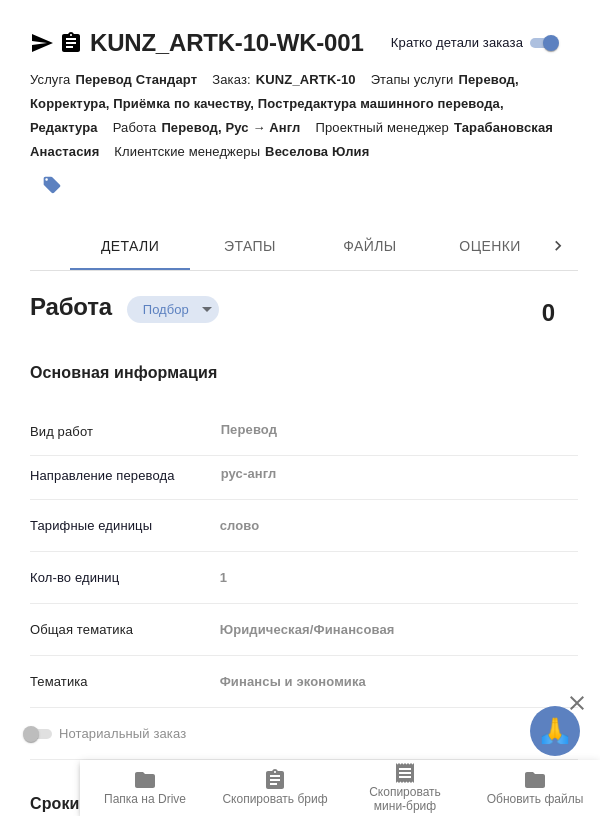 type on "x" 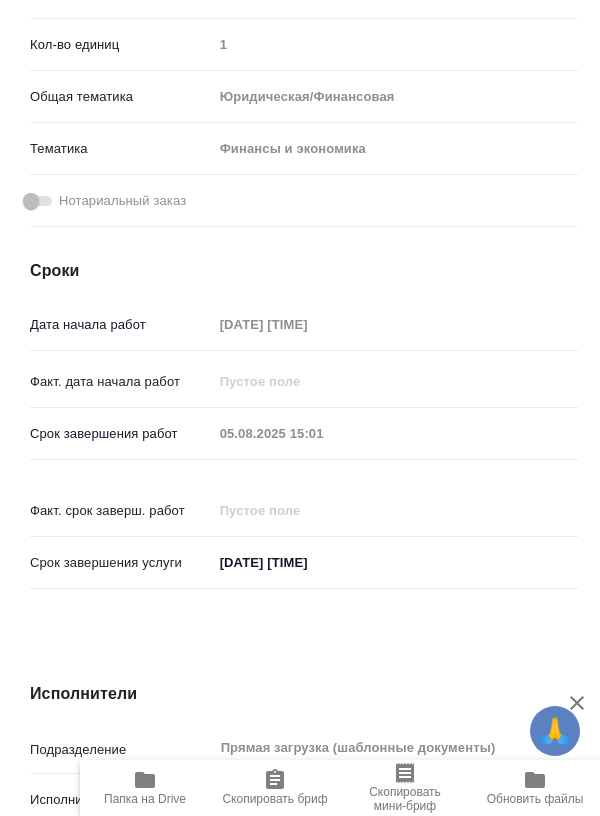type on "x" 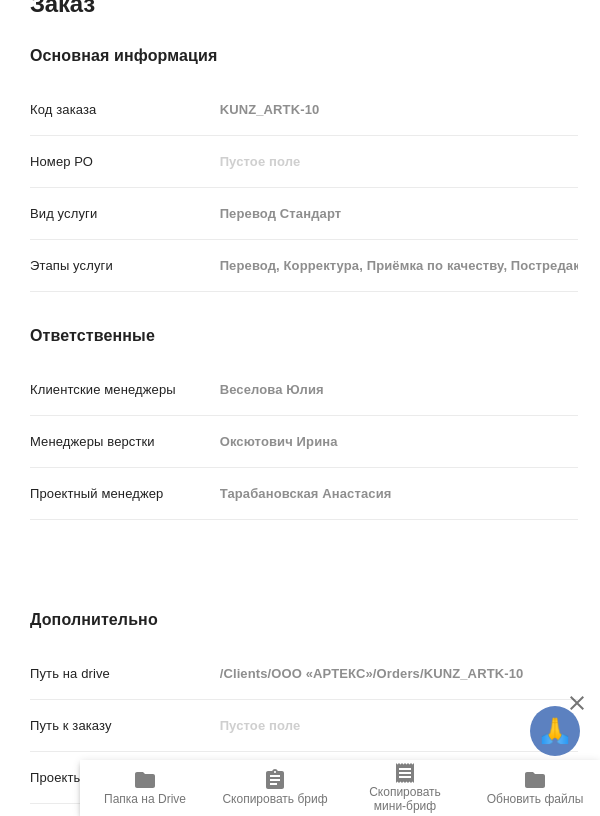 scroll, scrollTop: 1827, scrollLeft: 0, axis: vertical 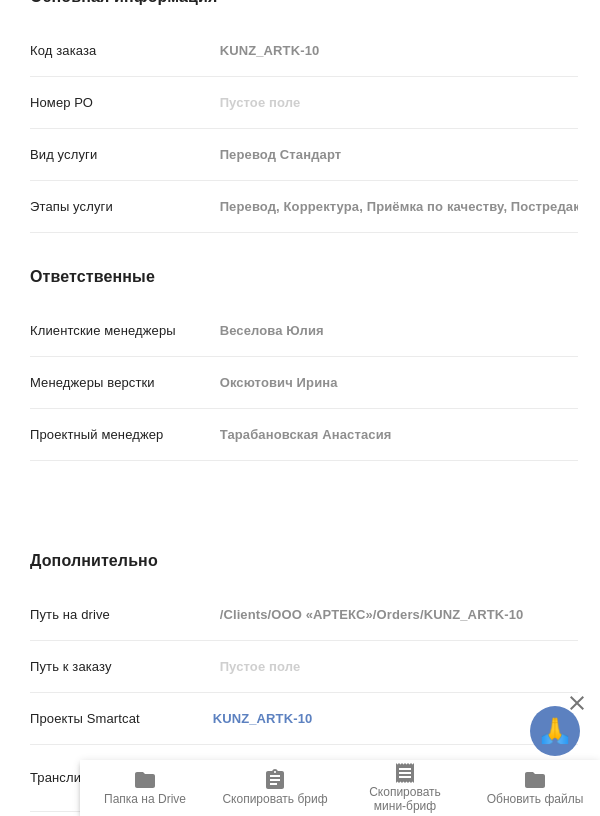 type on "x" 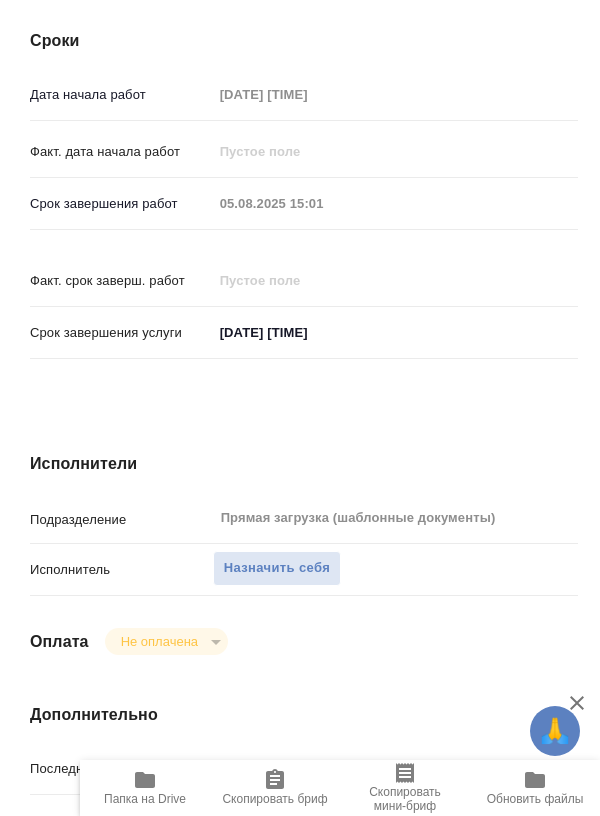 scroll, scrollTop: 0, scrollLeft: 0, axis: both 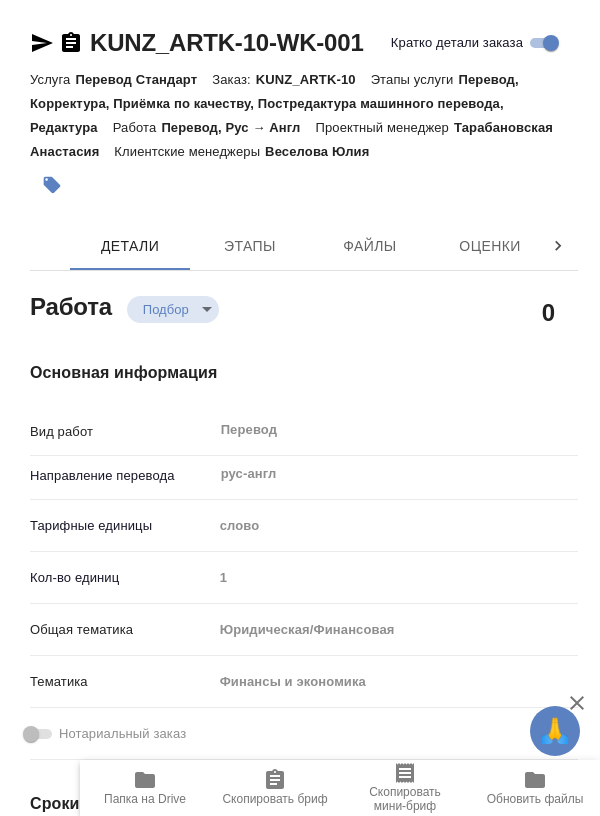 click on "Этапы" at bounding box center (250, 246) 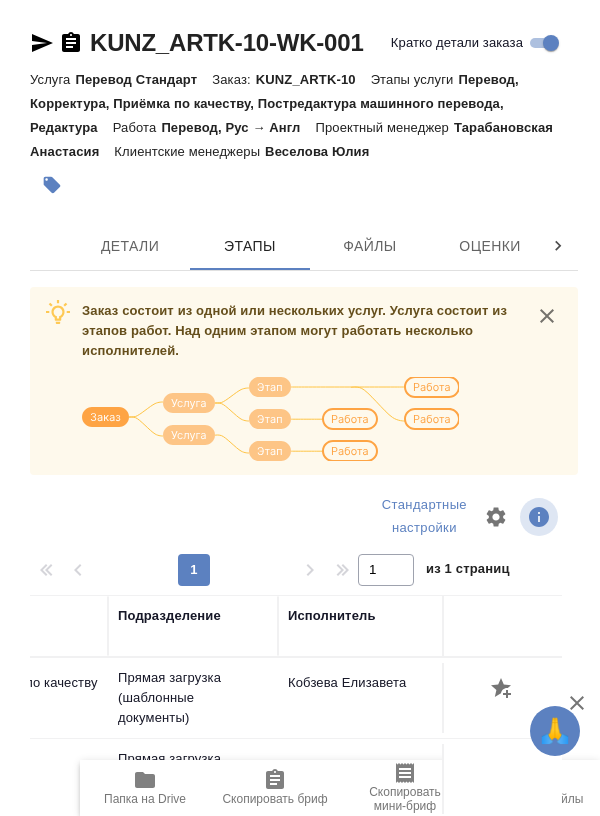 scroll, scrollTop: 0, scrollLeft: 413, axis: horizontal 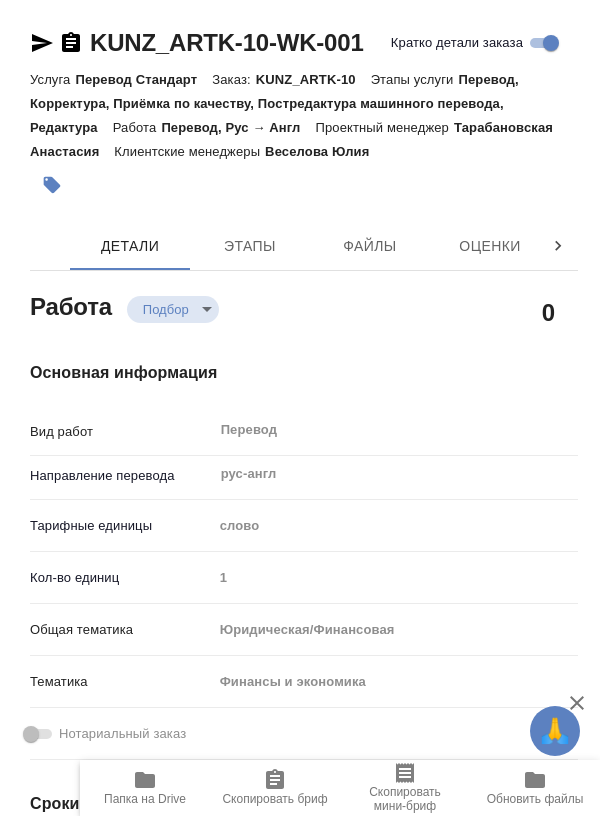 type on "x" 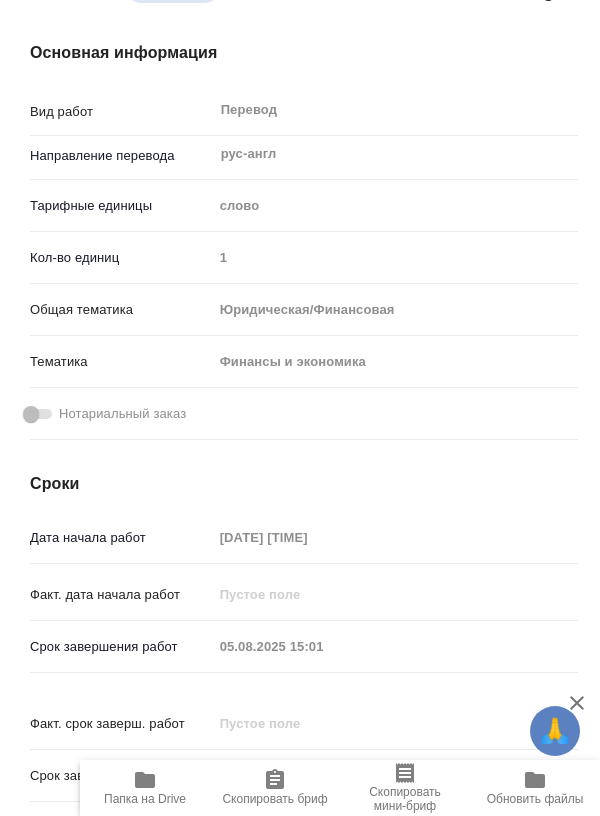 type on "x" 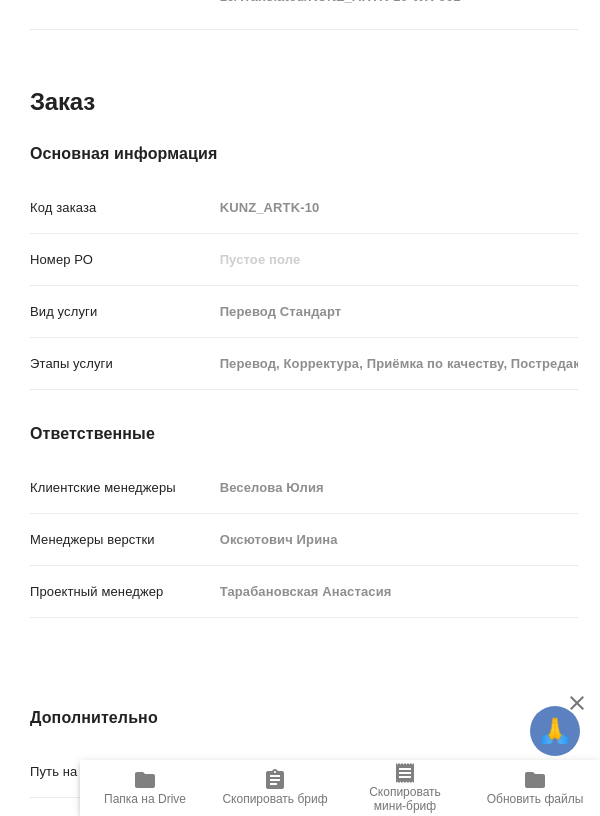 scroll, scrollTop: 1827, scrollLeft: 0, axis: vertical 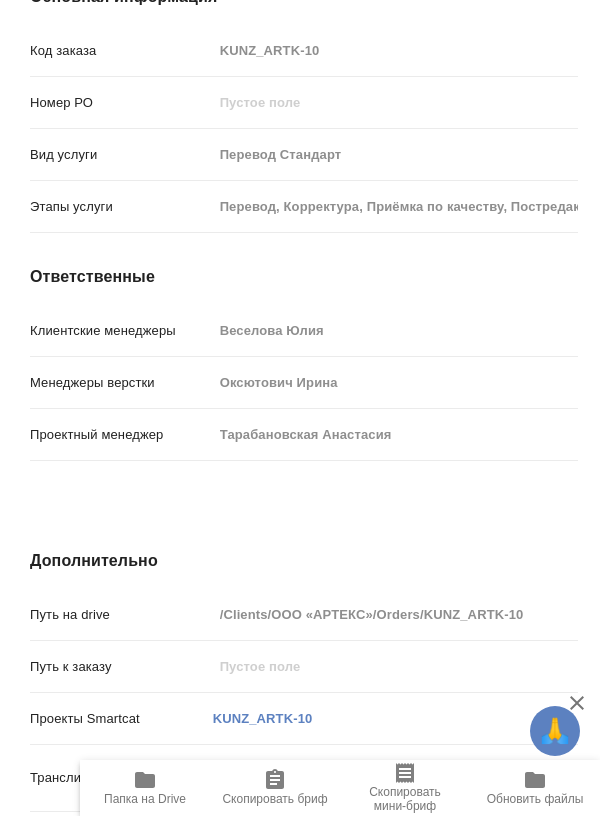click on "Папка на Drive" at bounding box center (145, 799) 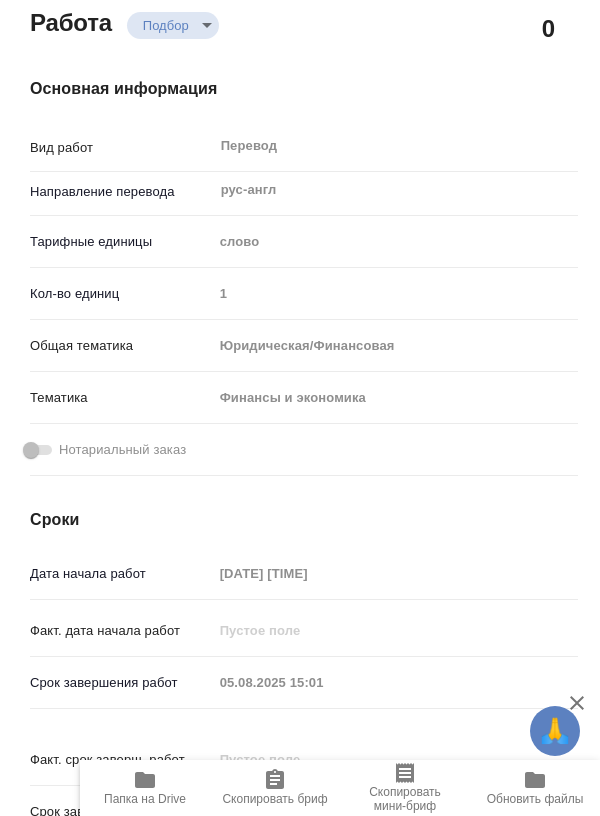 scroll, scrollTop: 204, scrollLeft: 0, axis: vertical 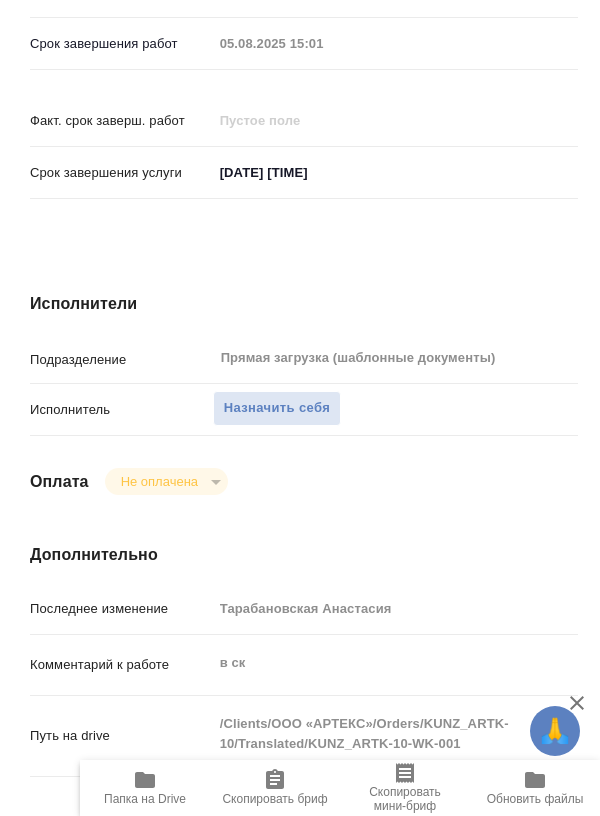 click on "Назначить себя" at bounding box center [277, 408] 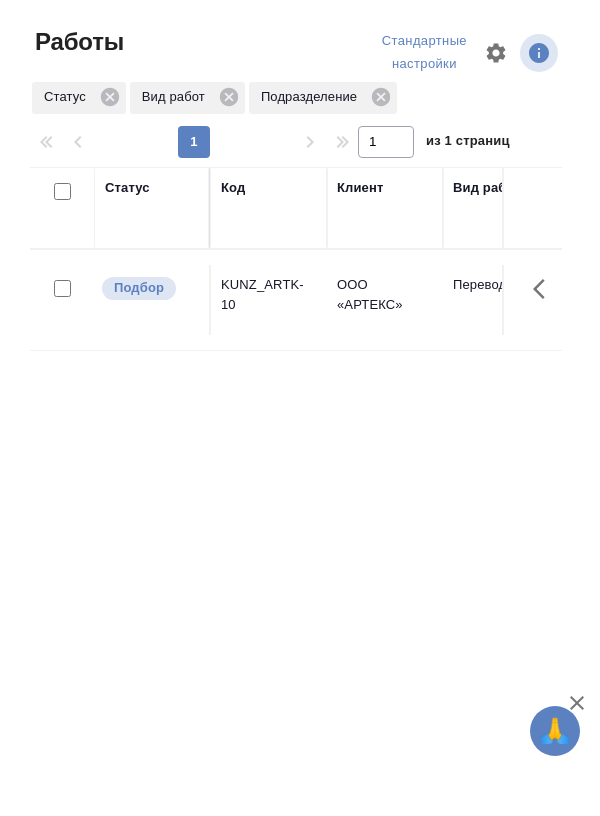 scroll, scrollTop: 0, scrollLeft: 0, axis: both 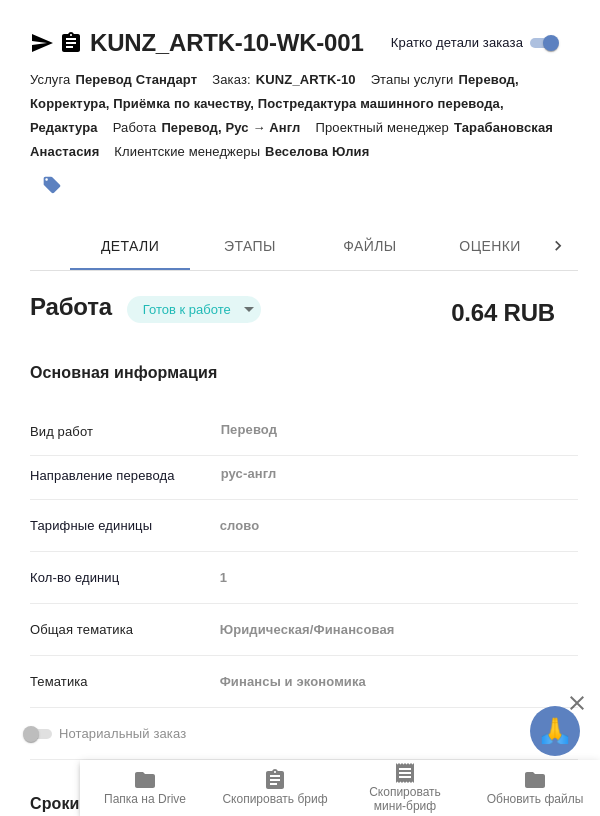 type on "x" 